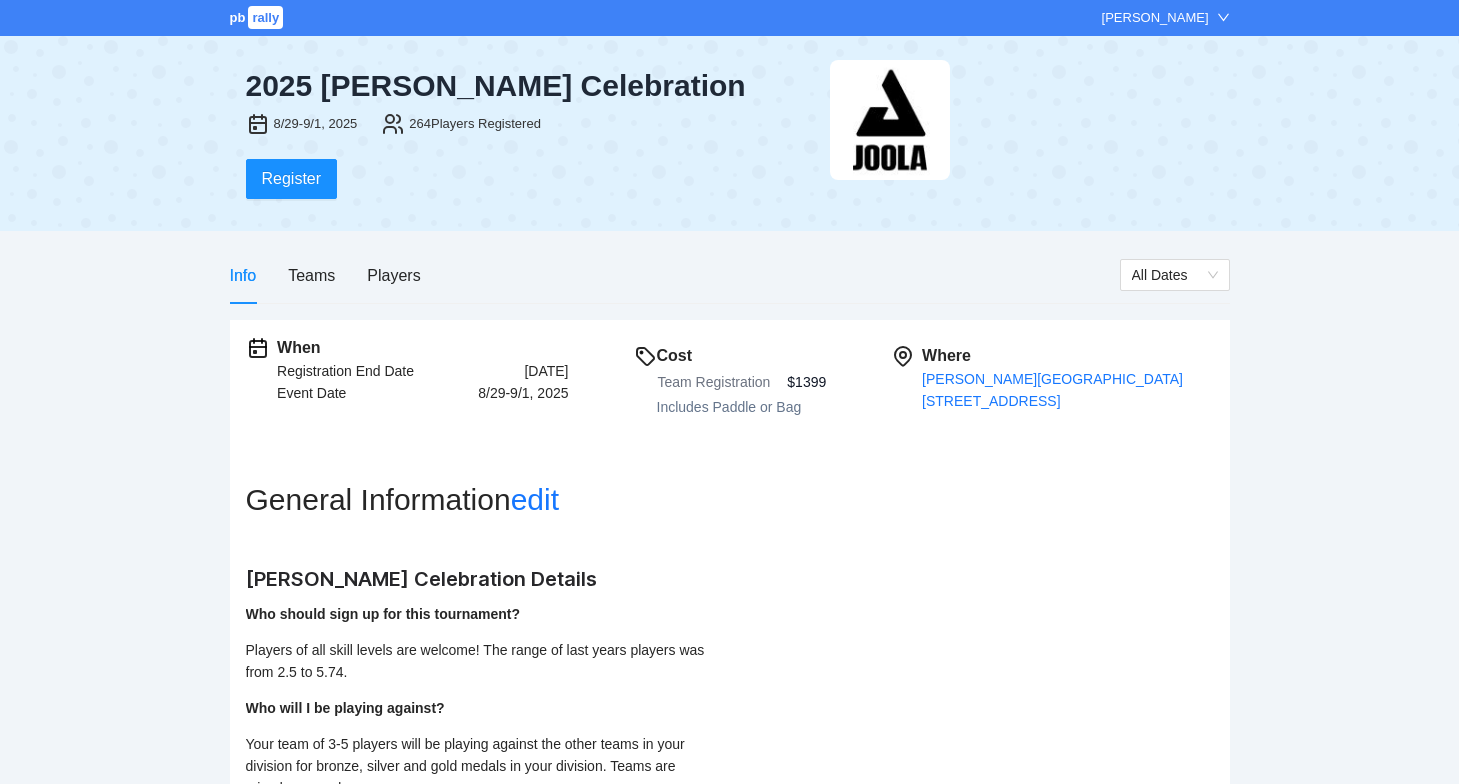 scroll, scrollTop: 0, scrollLeft: 0, axis: both 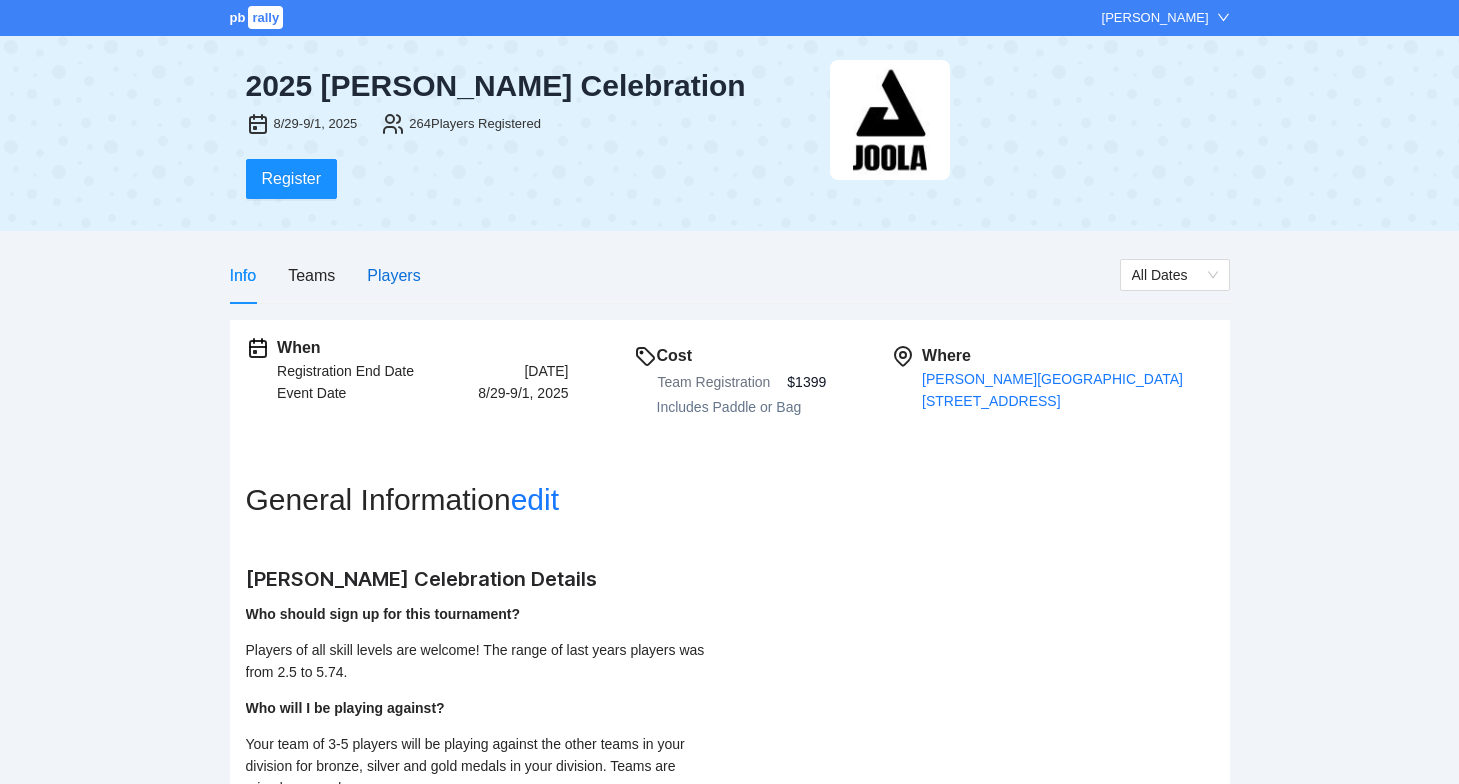 click on "Players" at bounding box center [393, 275] 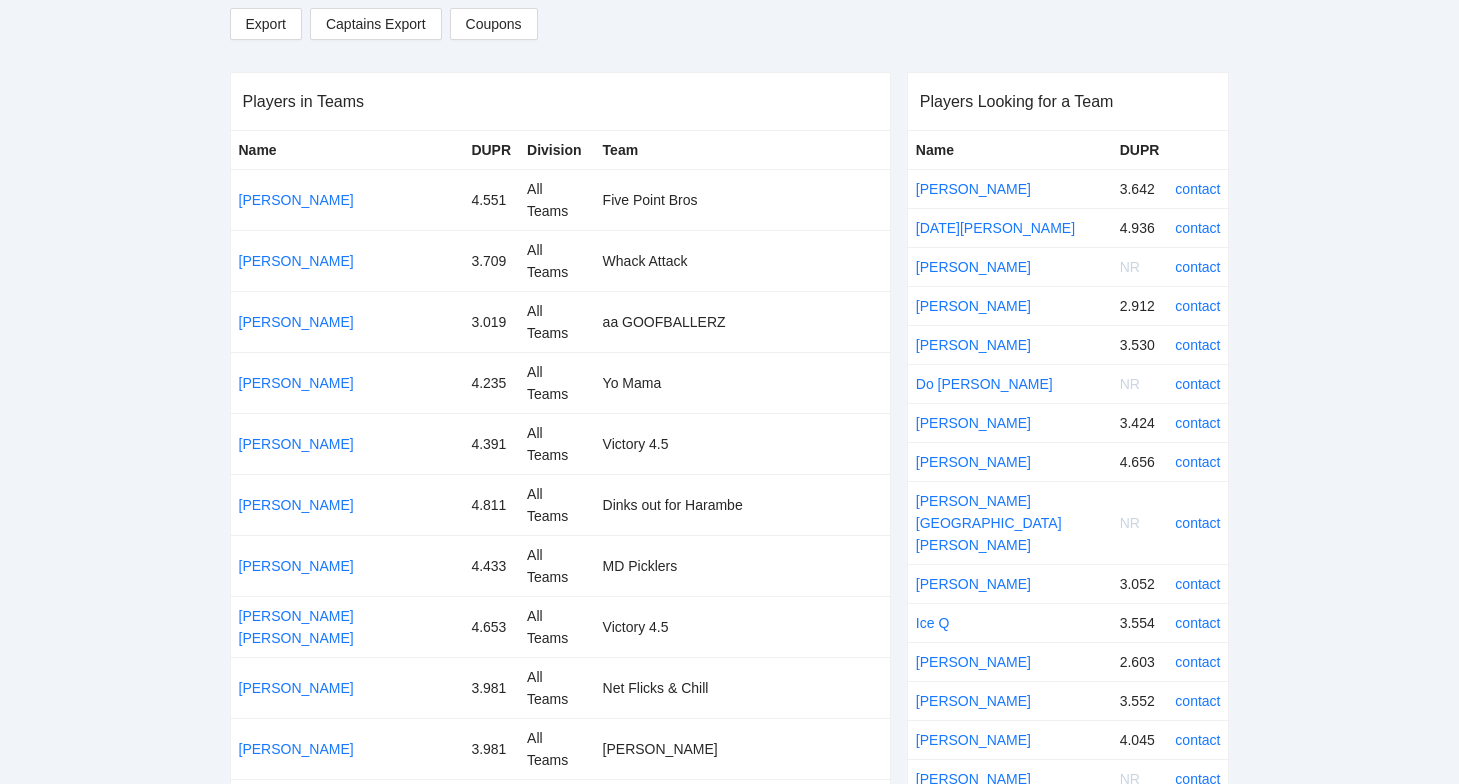 scroll, scrollTop: 385, scrollLeft: 0, axis: vertical 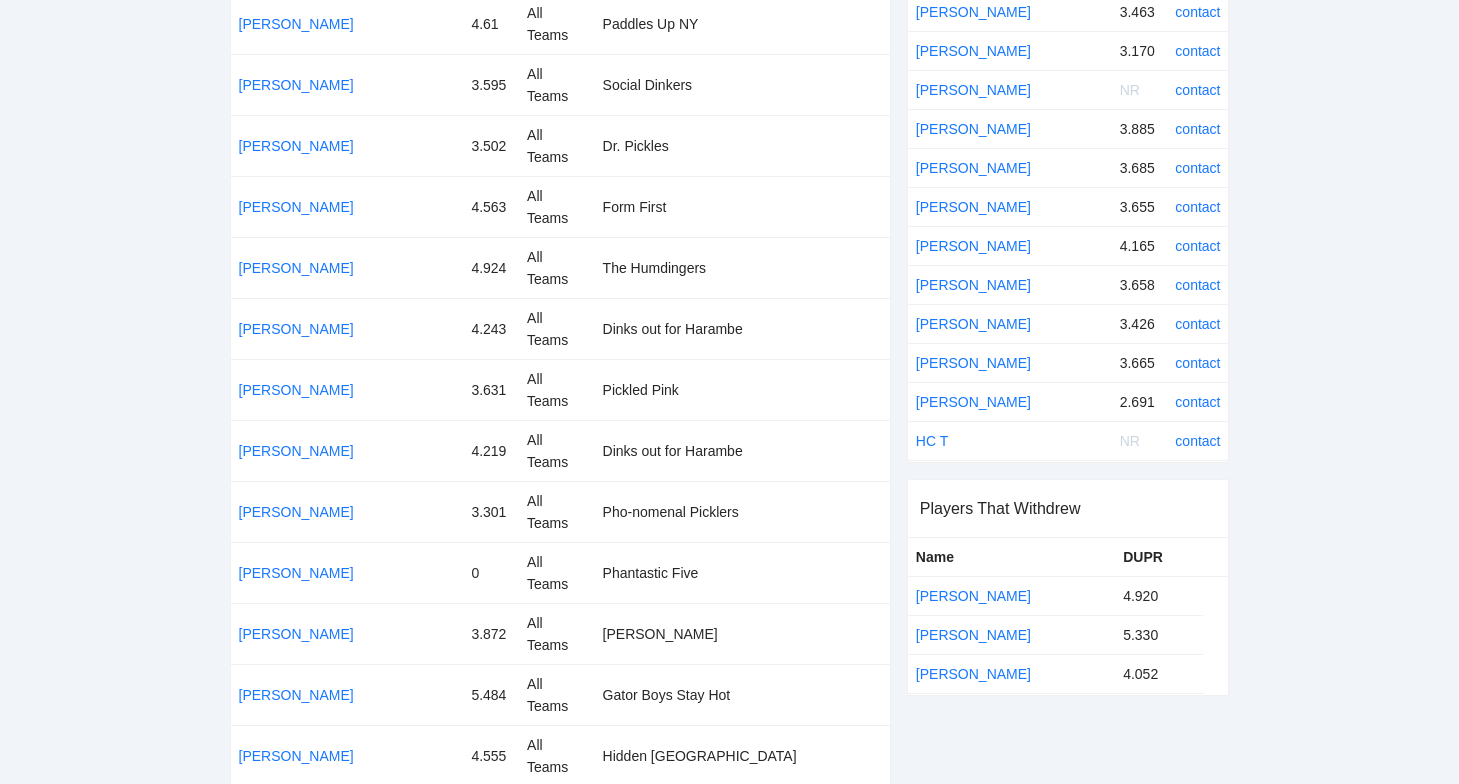 drag, startPoint x: 906, startPoint y: 110, endPoint x: 1278, endPoint y: 368, distance: 452.71182 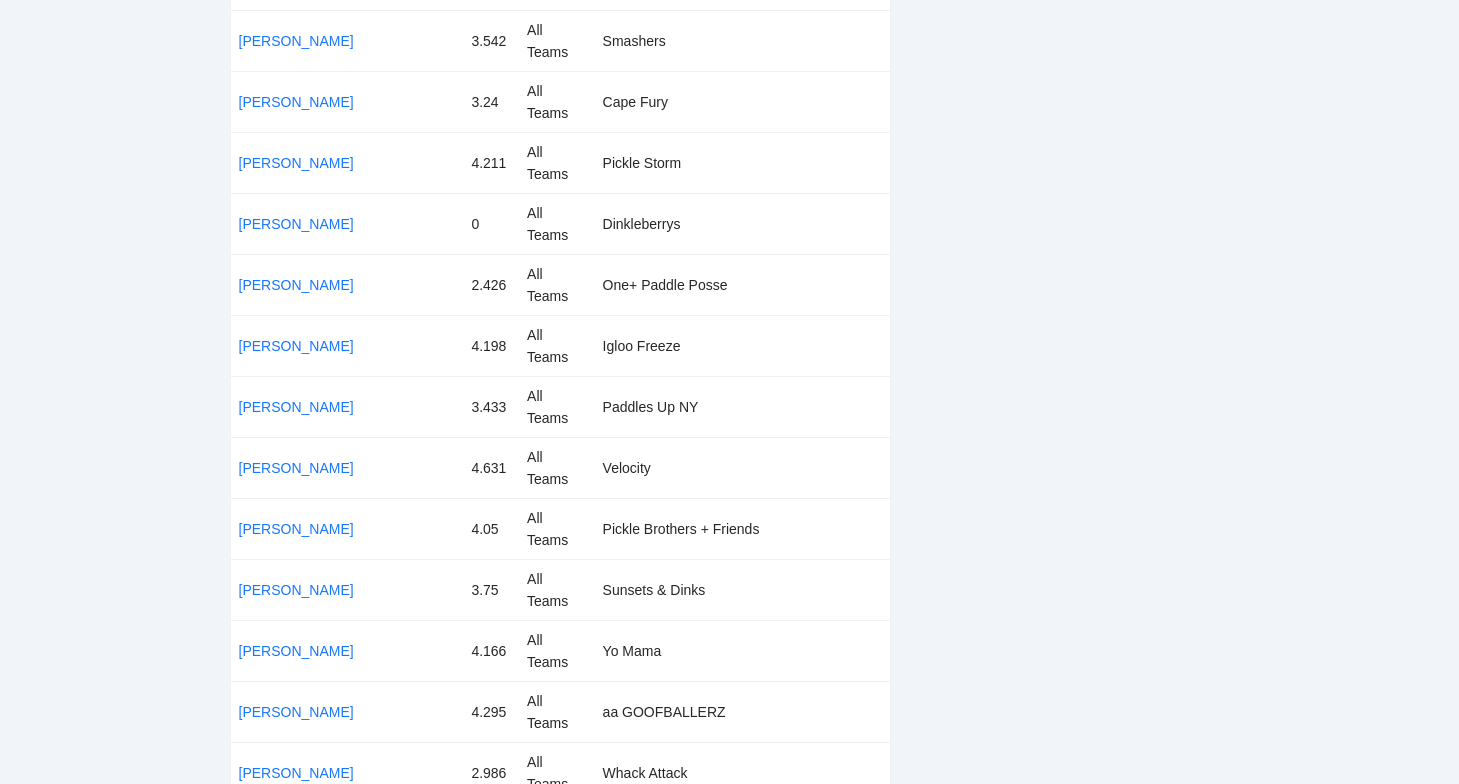 scroll, scrollTop: 147, scrollLeft: 0, axis: vertical 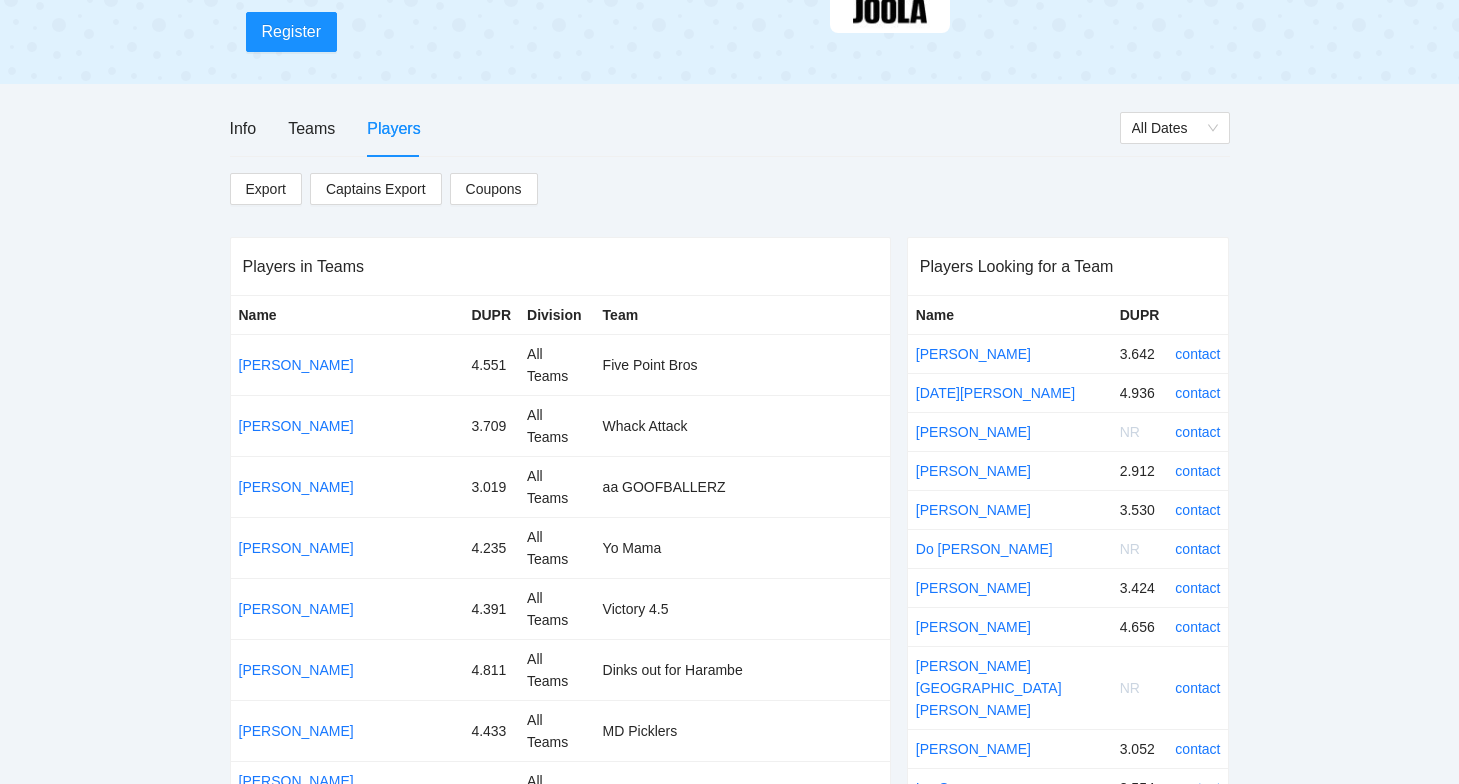 click on "[PERSON_NAME]" at bounding box center [1010, 354] 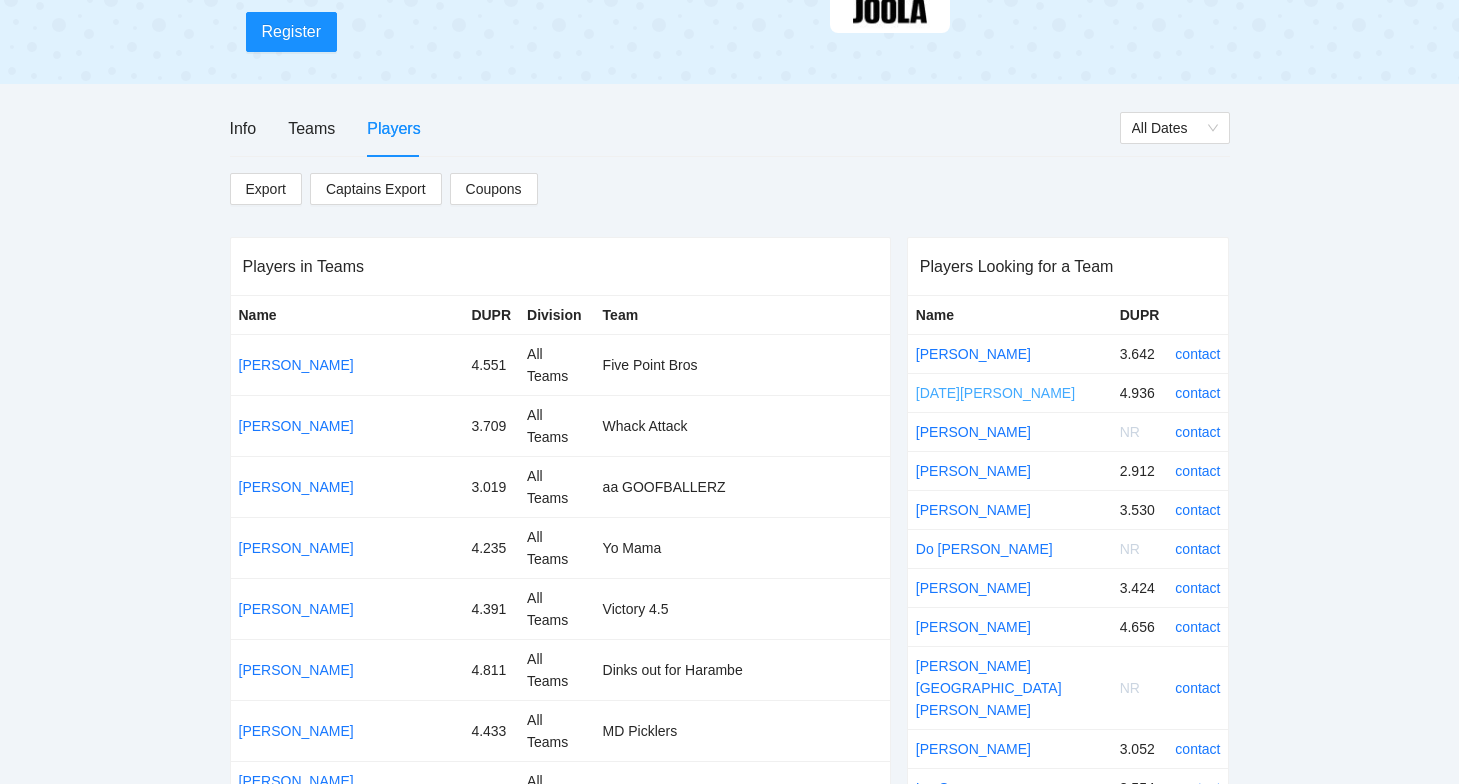 click on "[DATE][PERSON_NAME]" at bounding box center (995, 393) 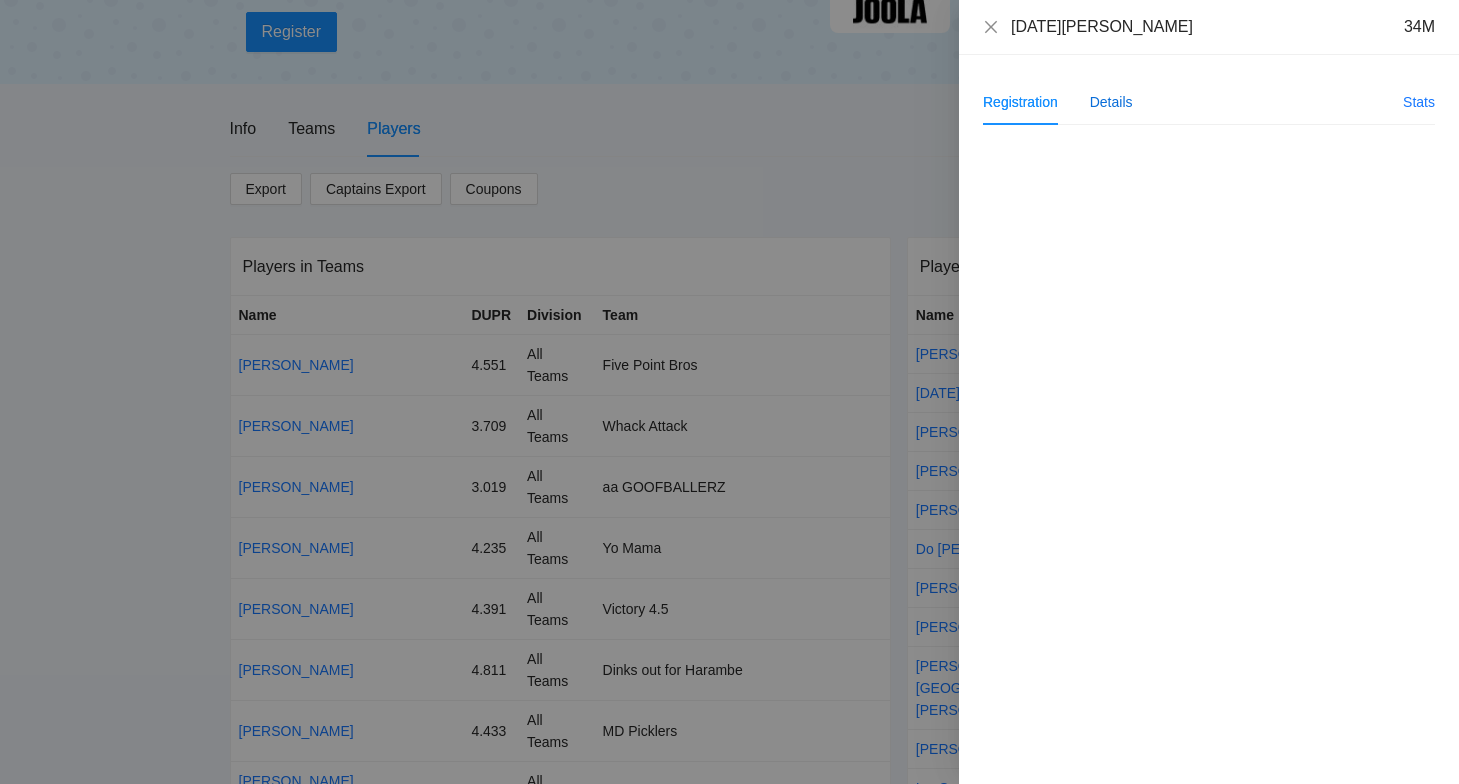 click on "Details" at bounding box center [1111, 102] 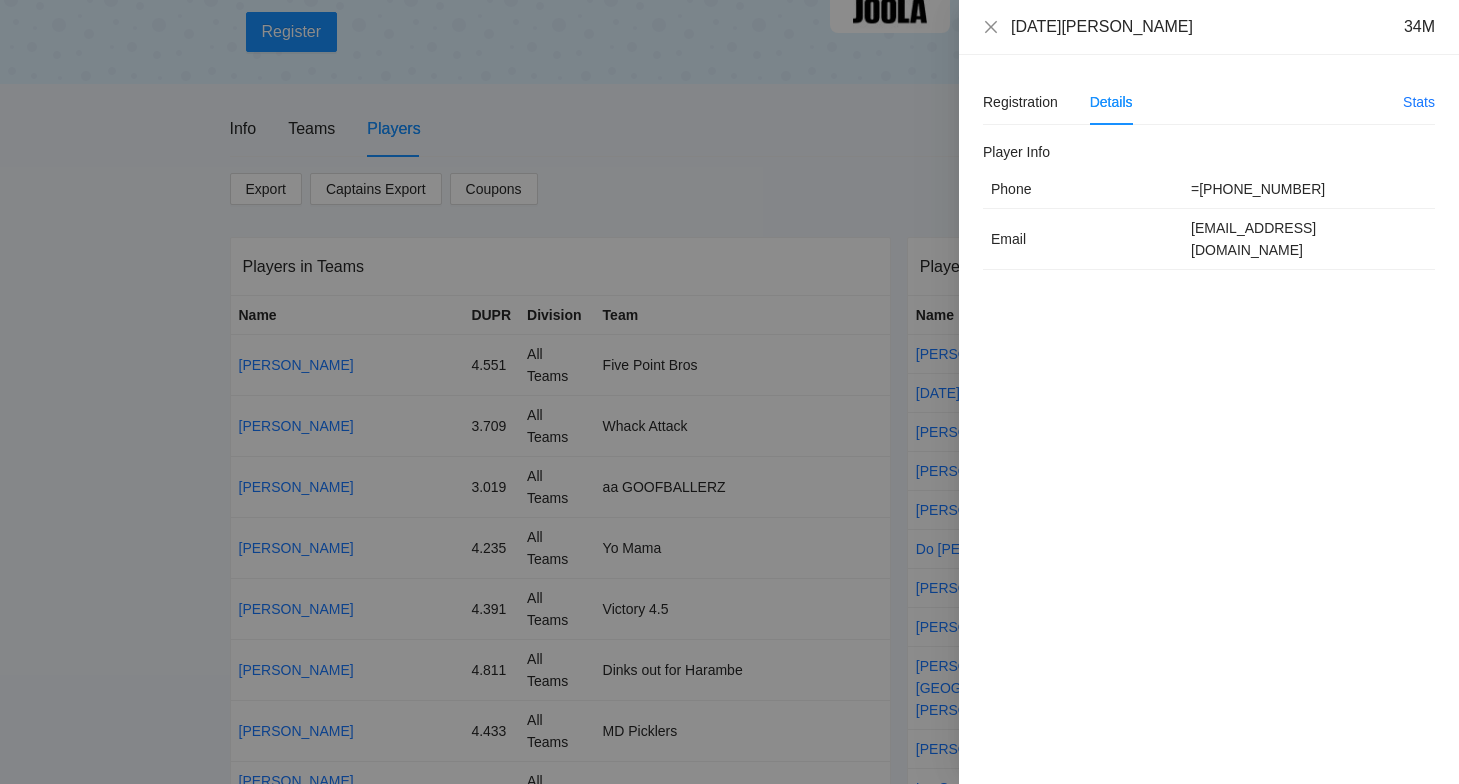 click on "[EMAIL_ADDRESS][DOMAIN_NAME]" at bounding box center [1309, 239] 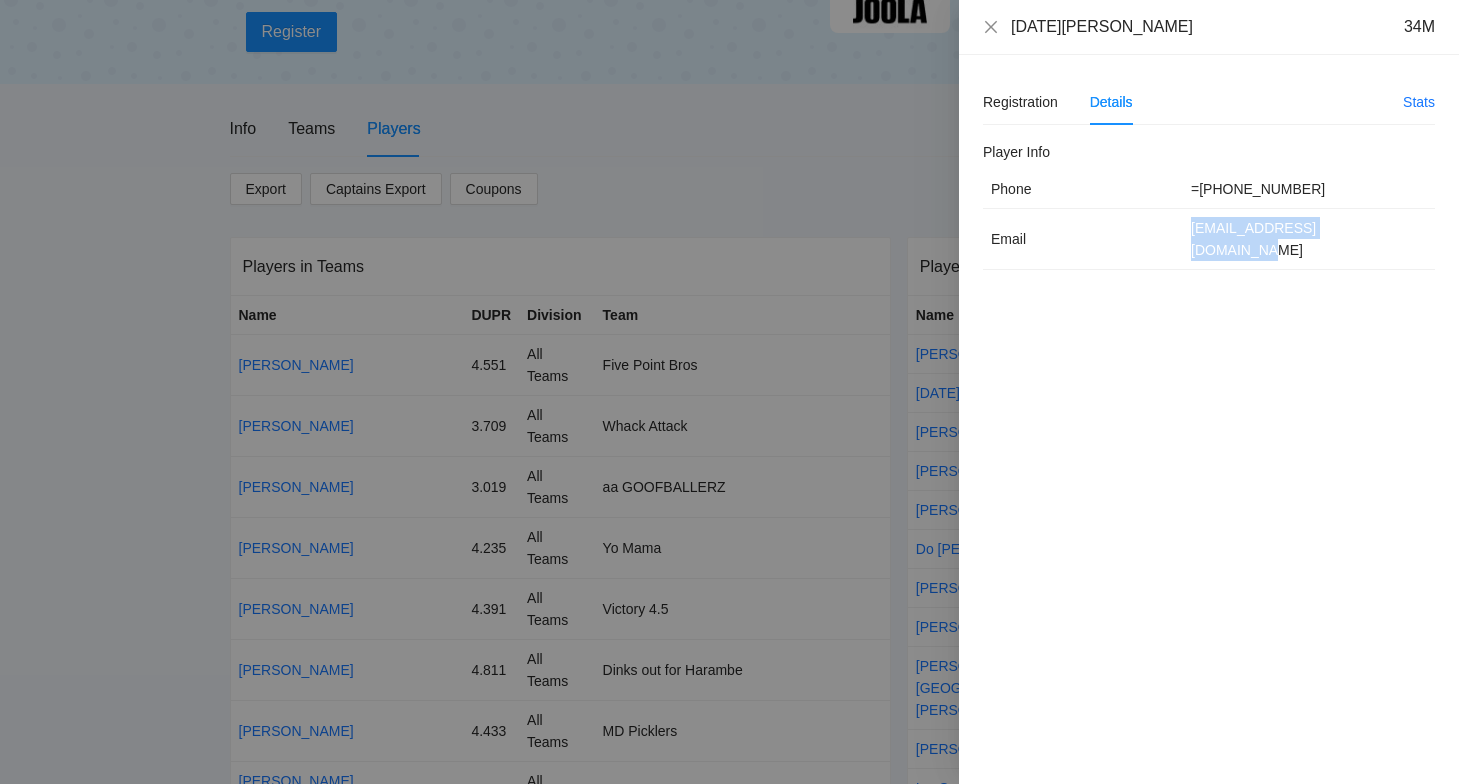 click on "[EMAIL_ADDRESS][DOMAIN_NAME]" at bounding box center (1309, 239) 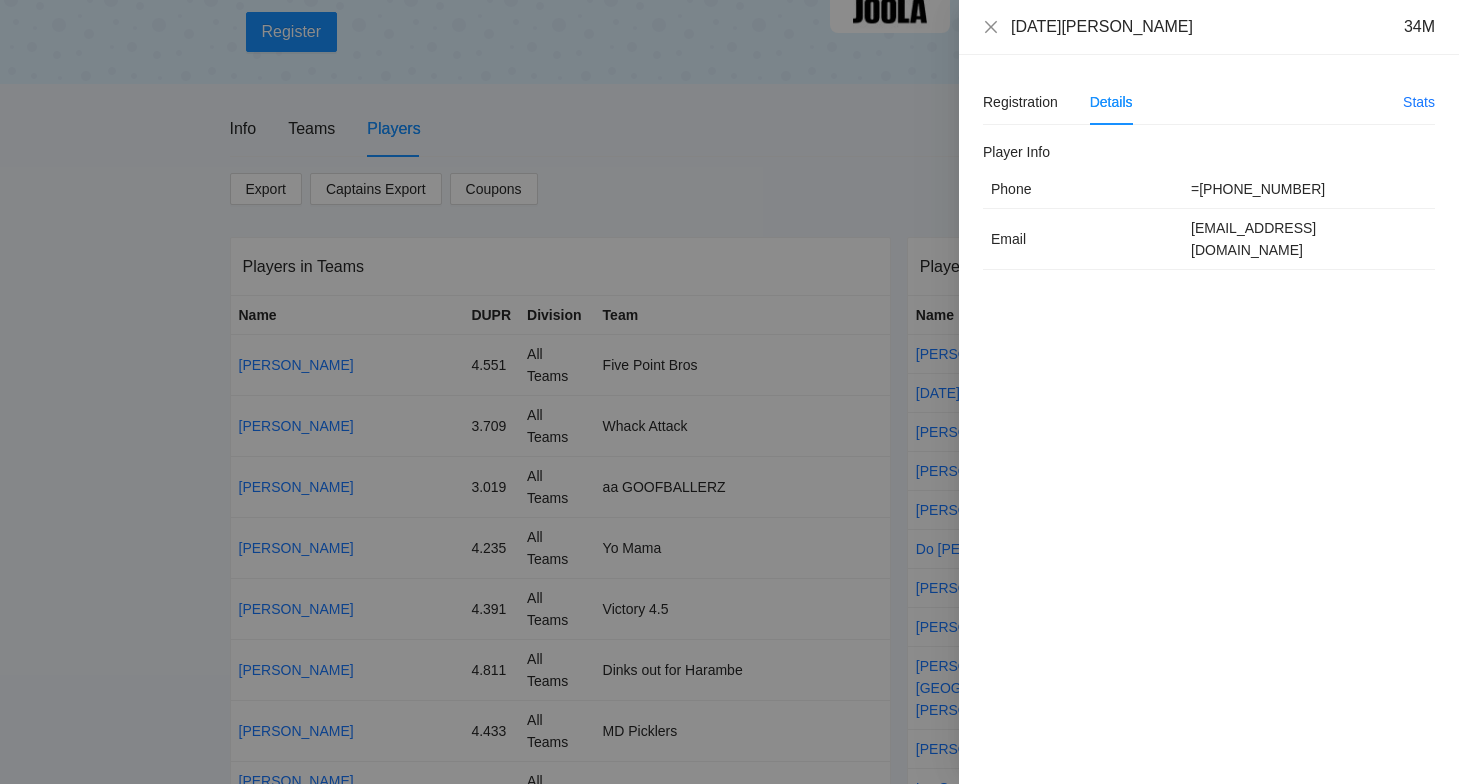 click at bounding box center [729, 392] 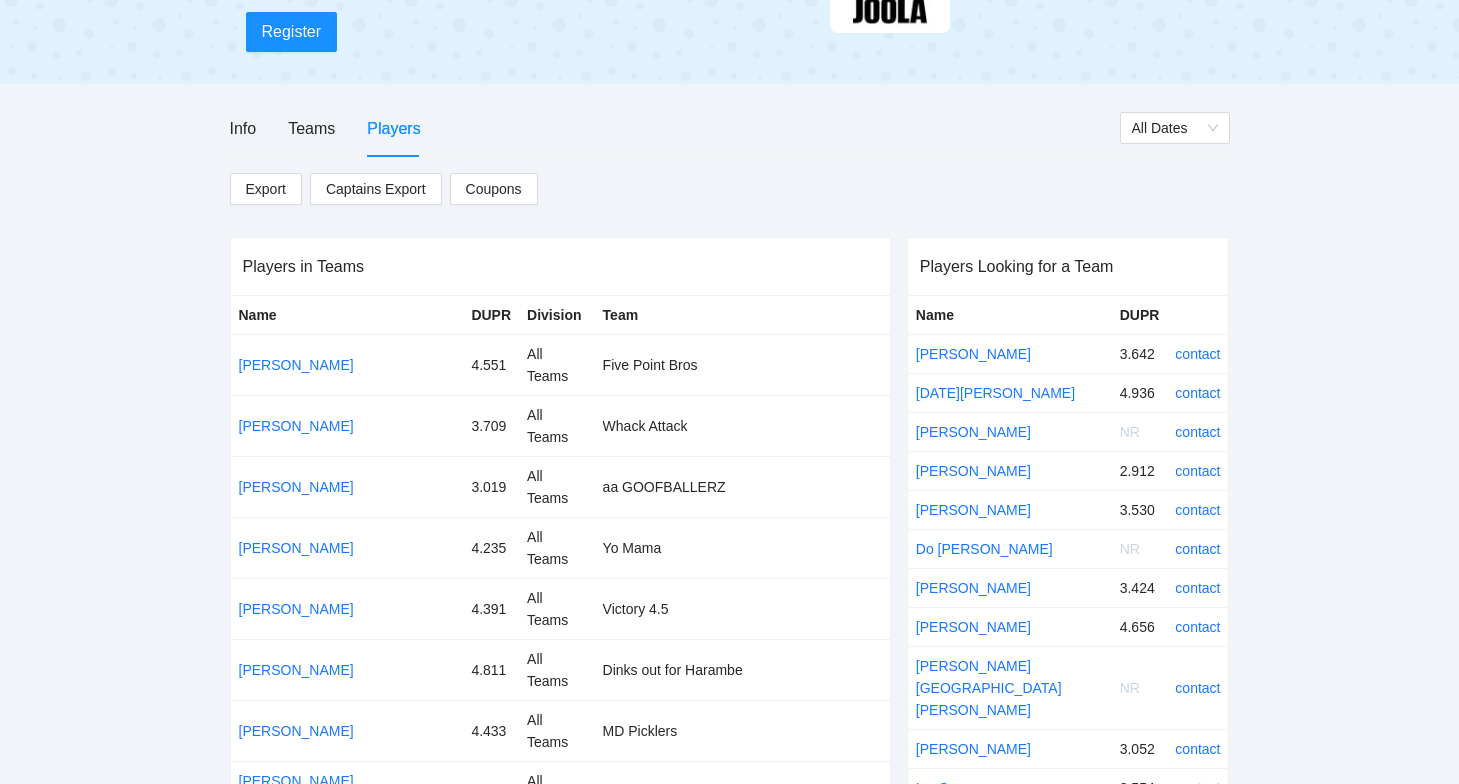 click on "[PERSON_NAME]" at bounding box center [1010, 627] 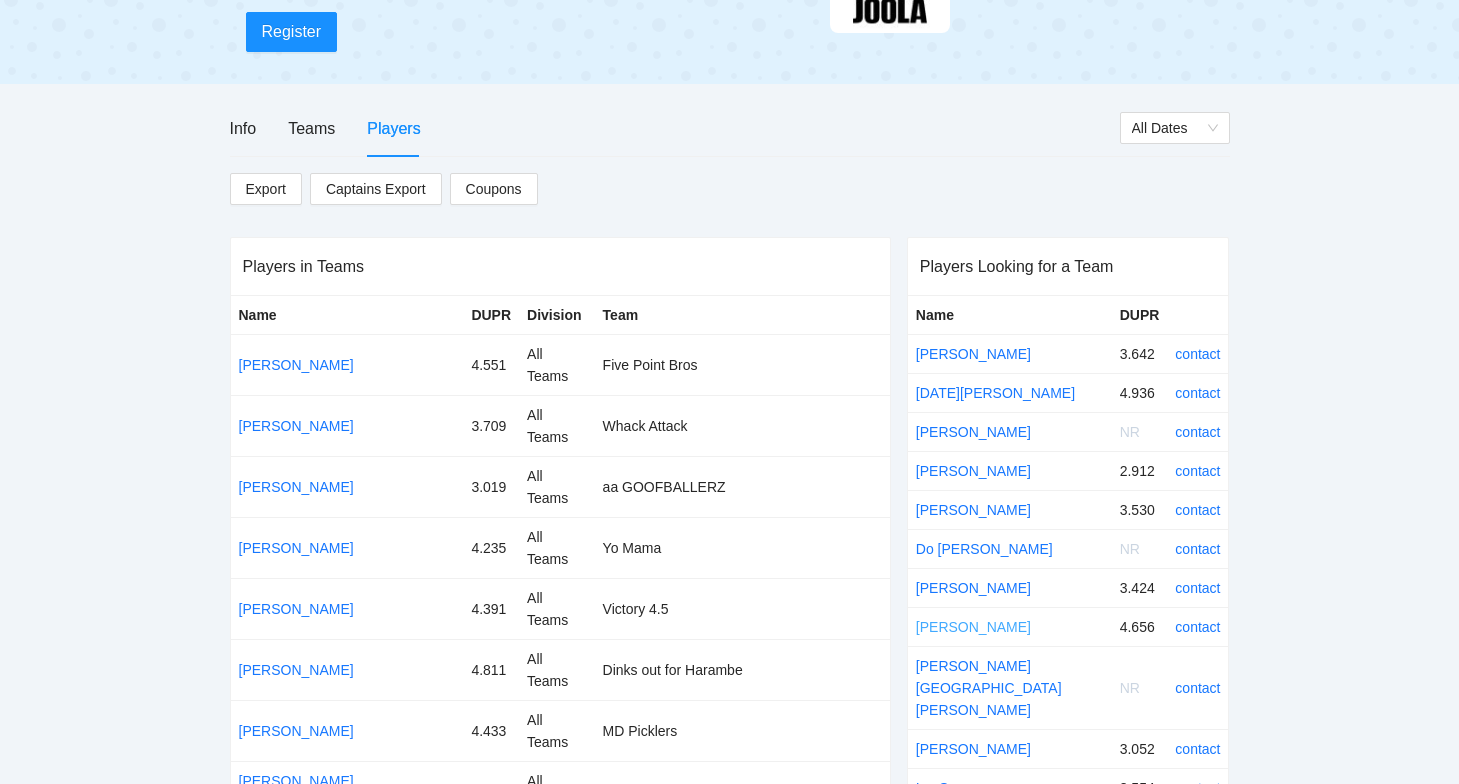click on "[PERSON_NAME]" at bounding box center [973, 627] 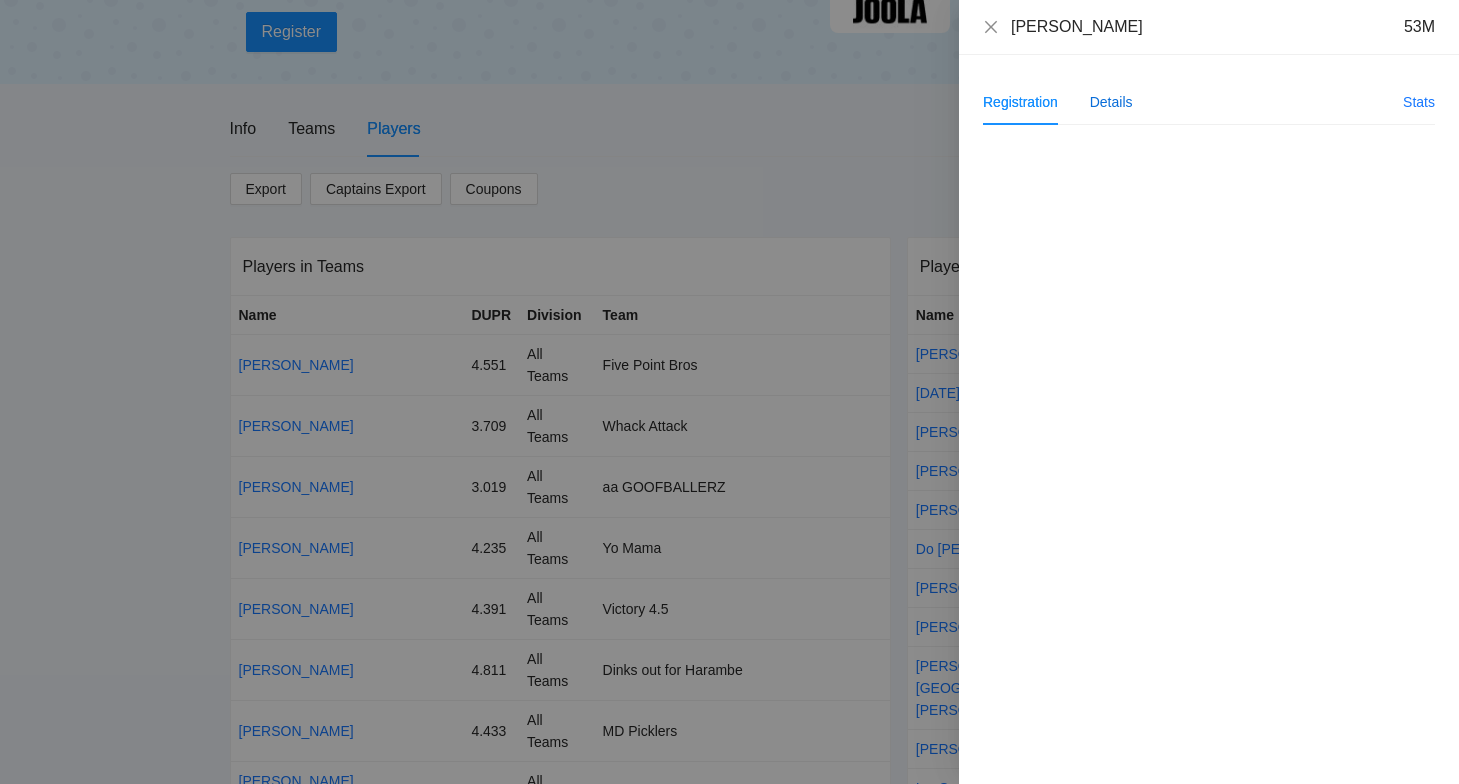 click on "Details" at bounding box center [1111, 102] 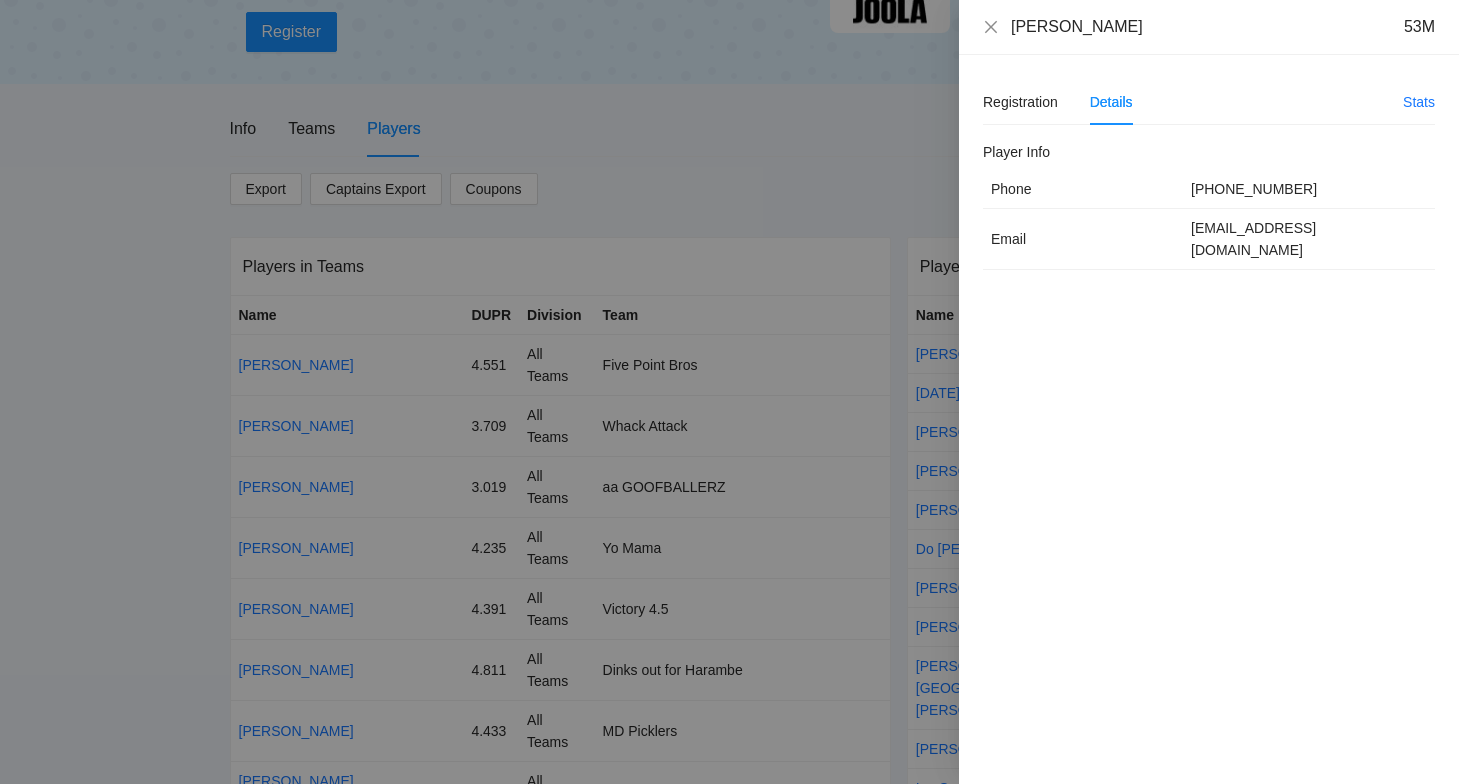 click on "[EMAIL_ADDRESS][DOMAIN_NAME]" at bounding box center (1309, 239) 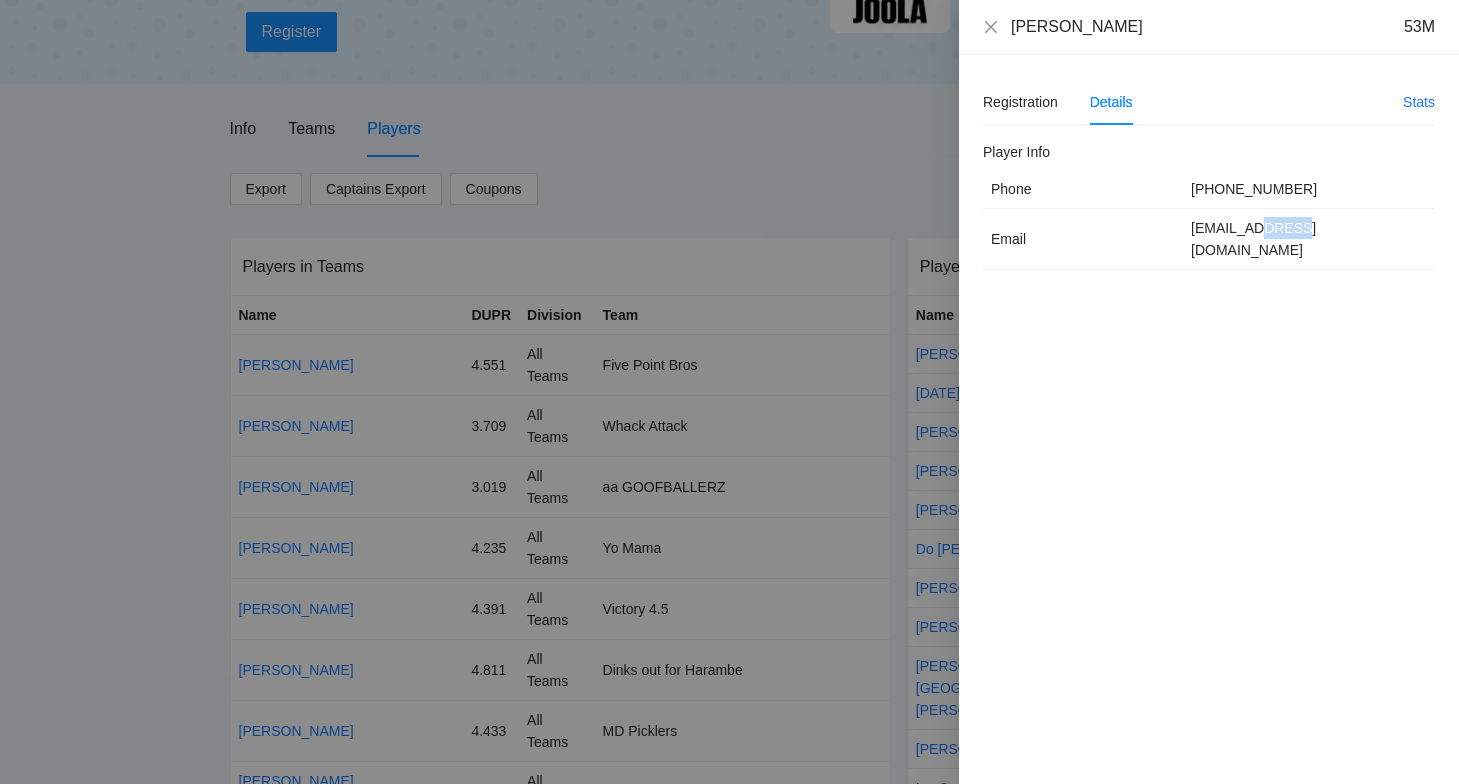 click on "[EMAIL_ADDRESS][DOMAIN_NAME]" at bounding box center (1309, 239) 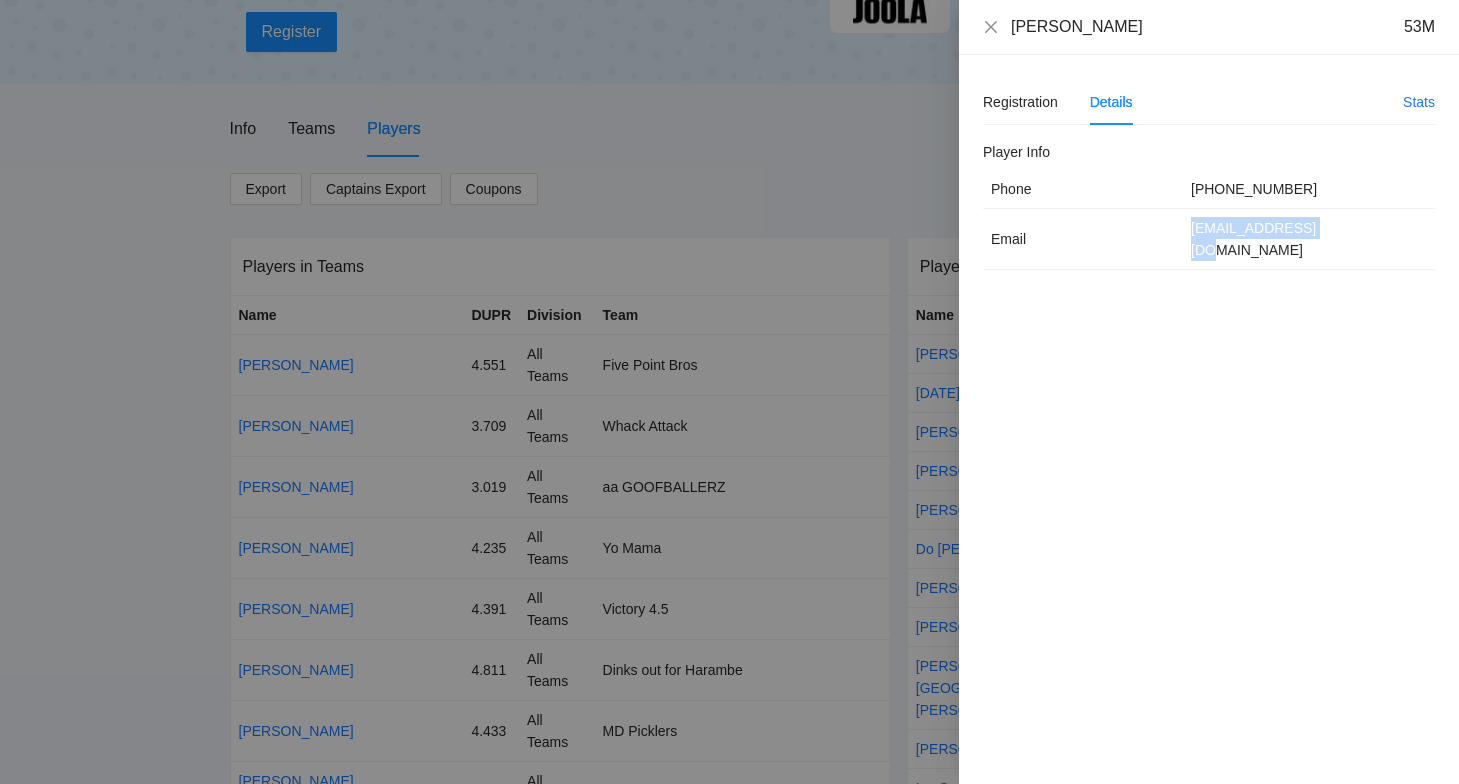 click on "[EMAIL_ADDRESS][DOMAIN_NAME]" at bounding box center [1309, 239] 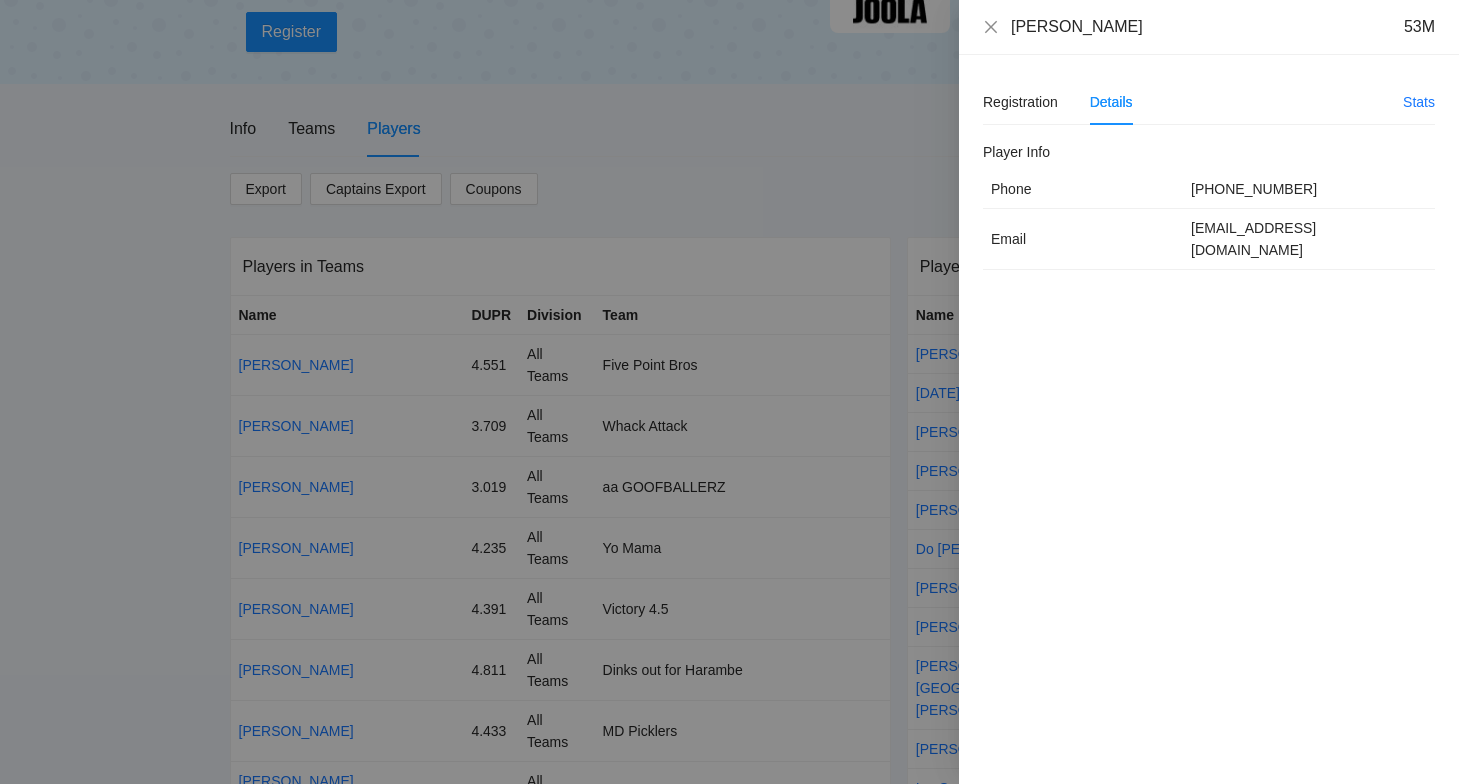 click at bounding box center [729, 392] 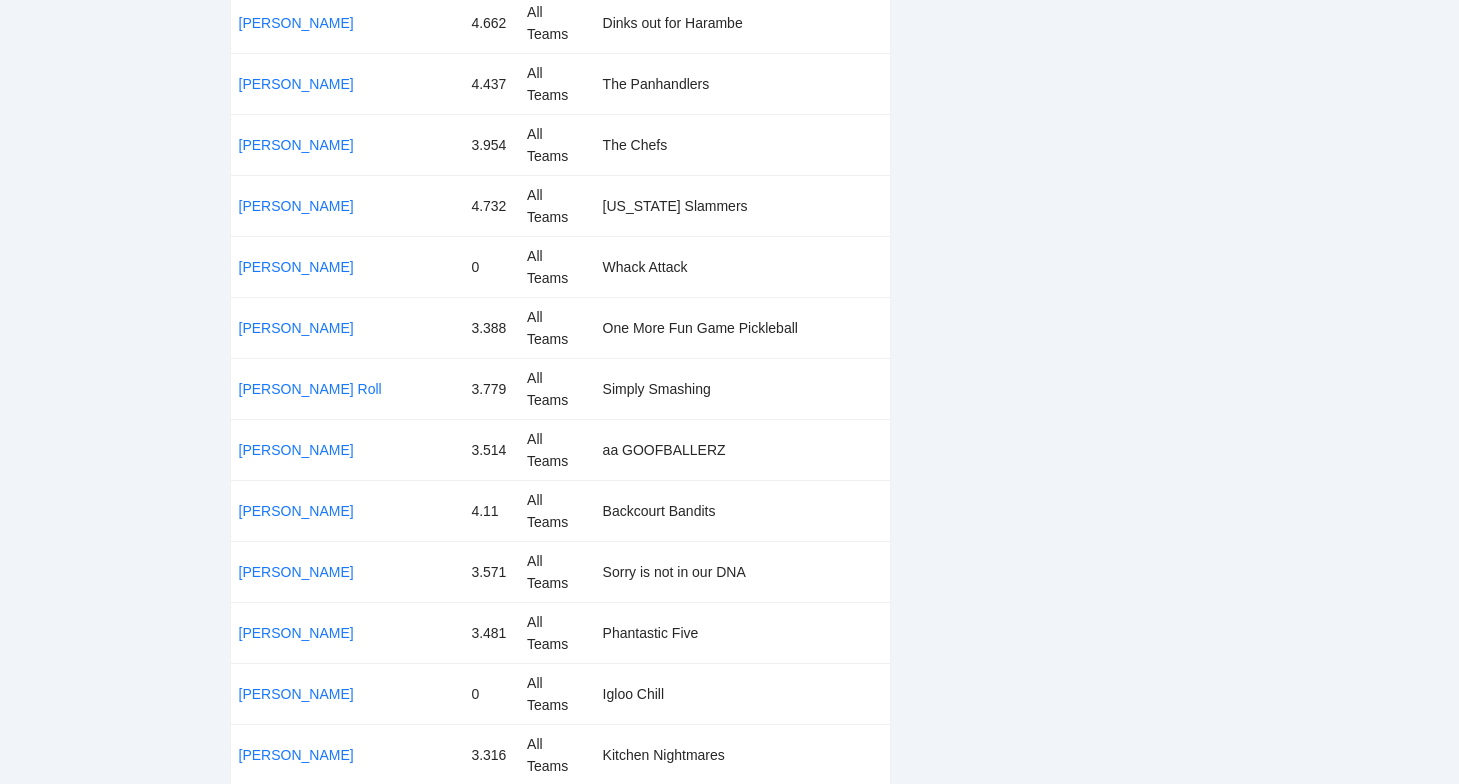 scroll, scrollTop: 810, scrollLeft: 0, axis: vertical 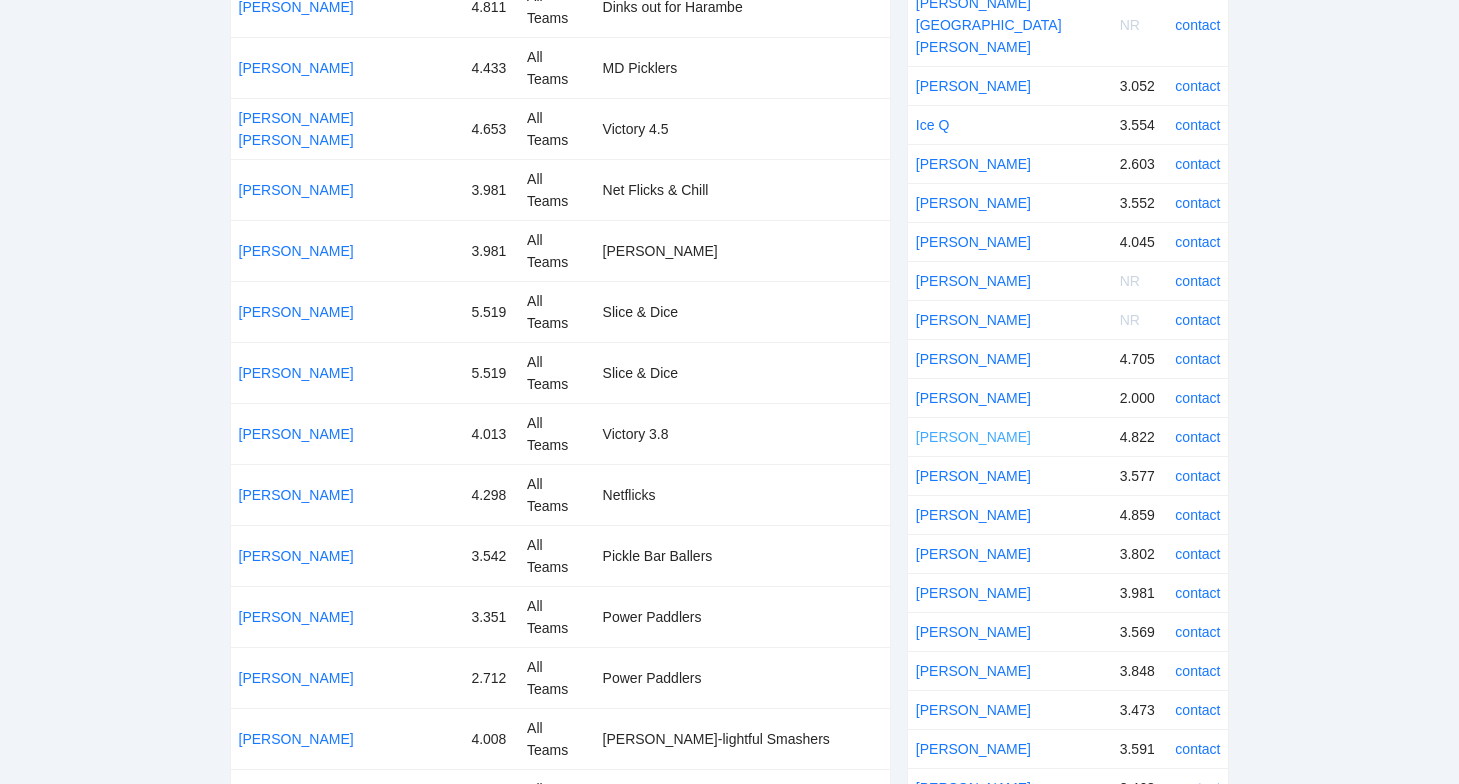 click on "[PERSON_NAME]" at bounding box center (973, 437) 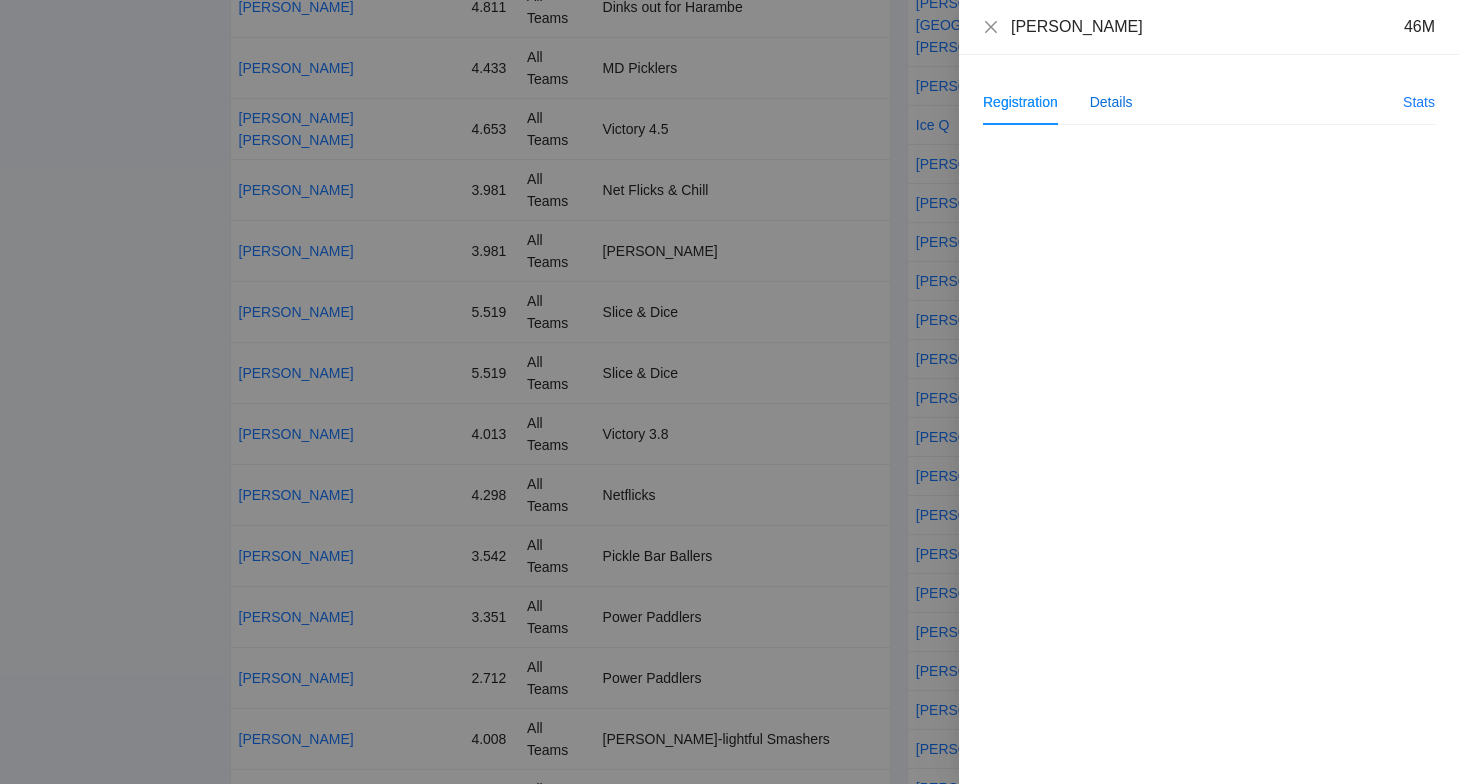 click on "Details" at bounding box center [1111, 102] 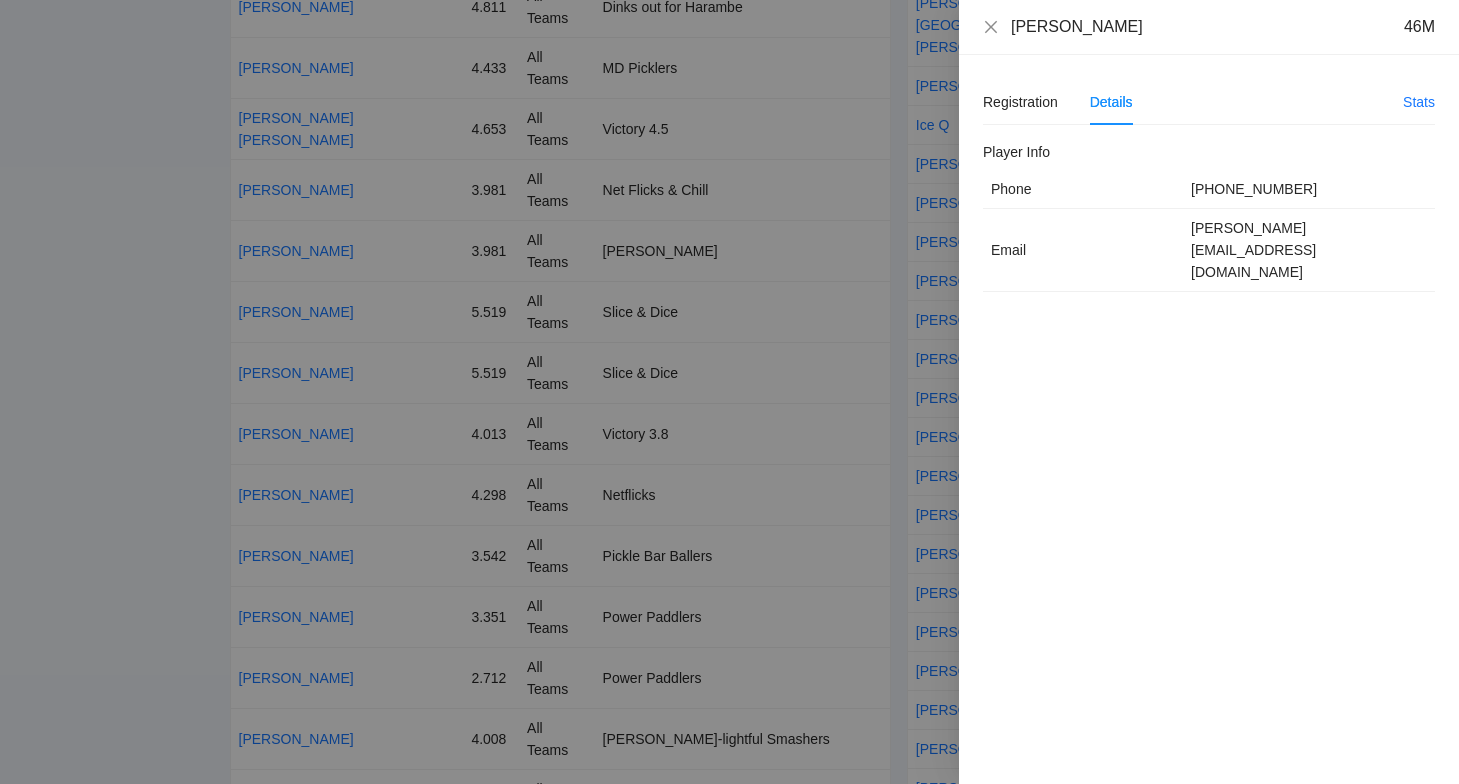 click on "[PERSON_NAME][EMAIL_ADDRESS][DOMAIN_NAME]" at bounding box center [1309, 250] 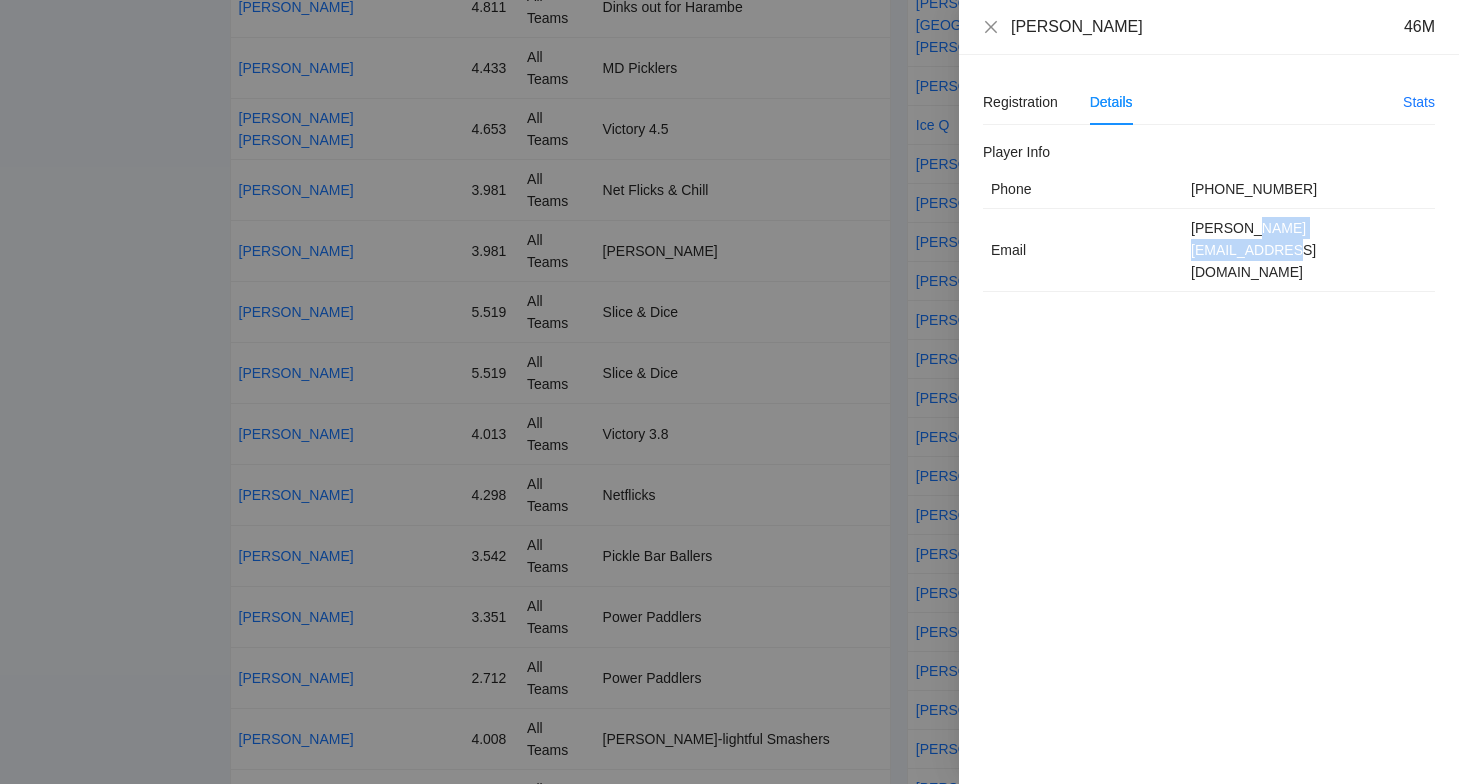 click on "[PERSON_NAME][EMAIL_ADDRESS][DOMAIN_NAME]" at bounding box center (1309, 250) 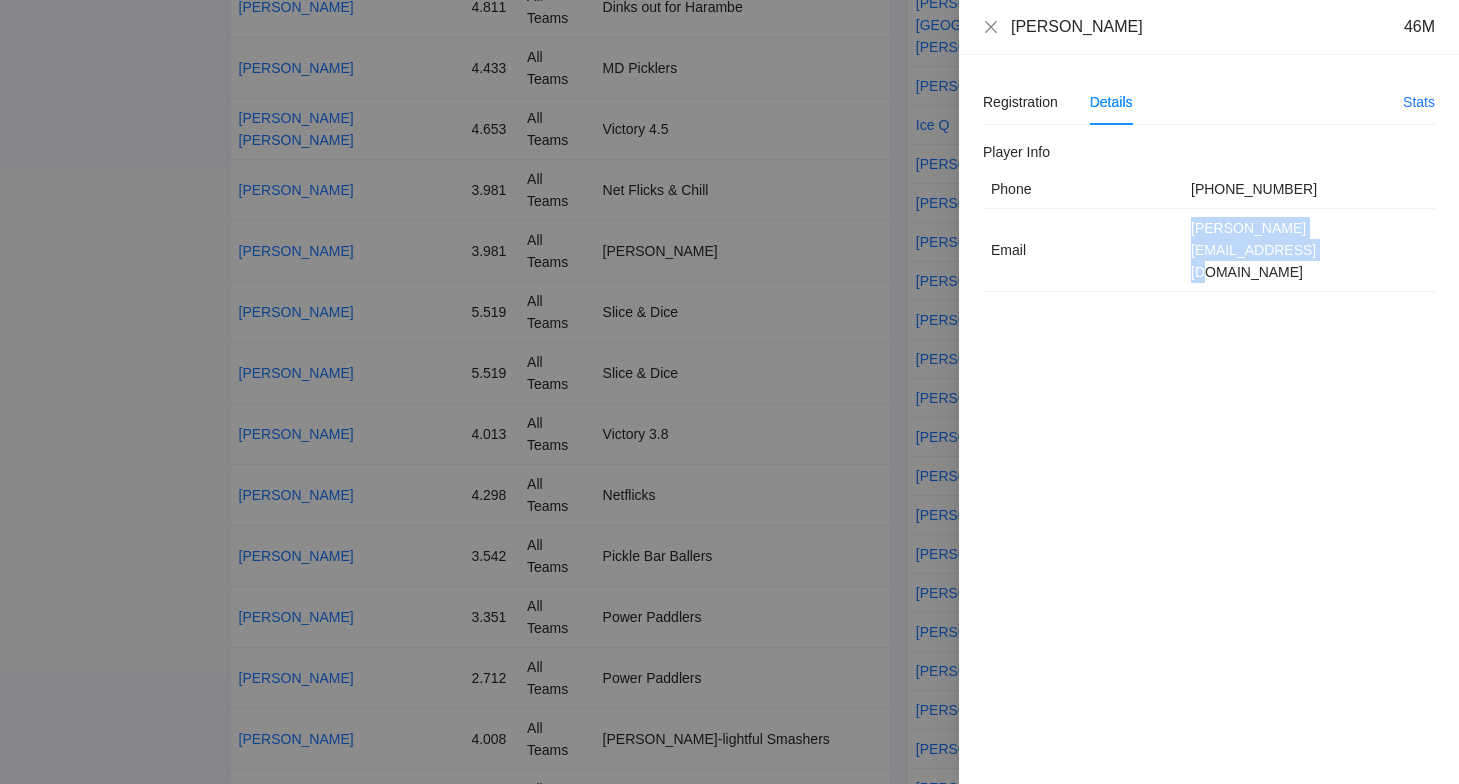 click on "[PERSON_NAME][EMAIL_ADDRESS][DOMAIN_NAME]" at bounding box center [1309, 250] 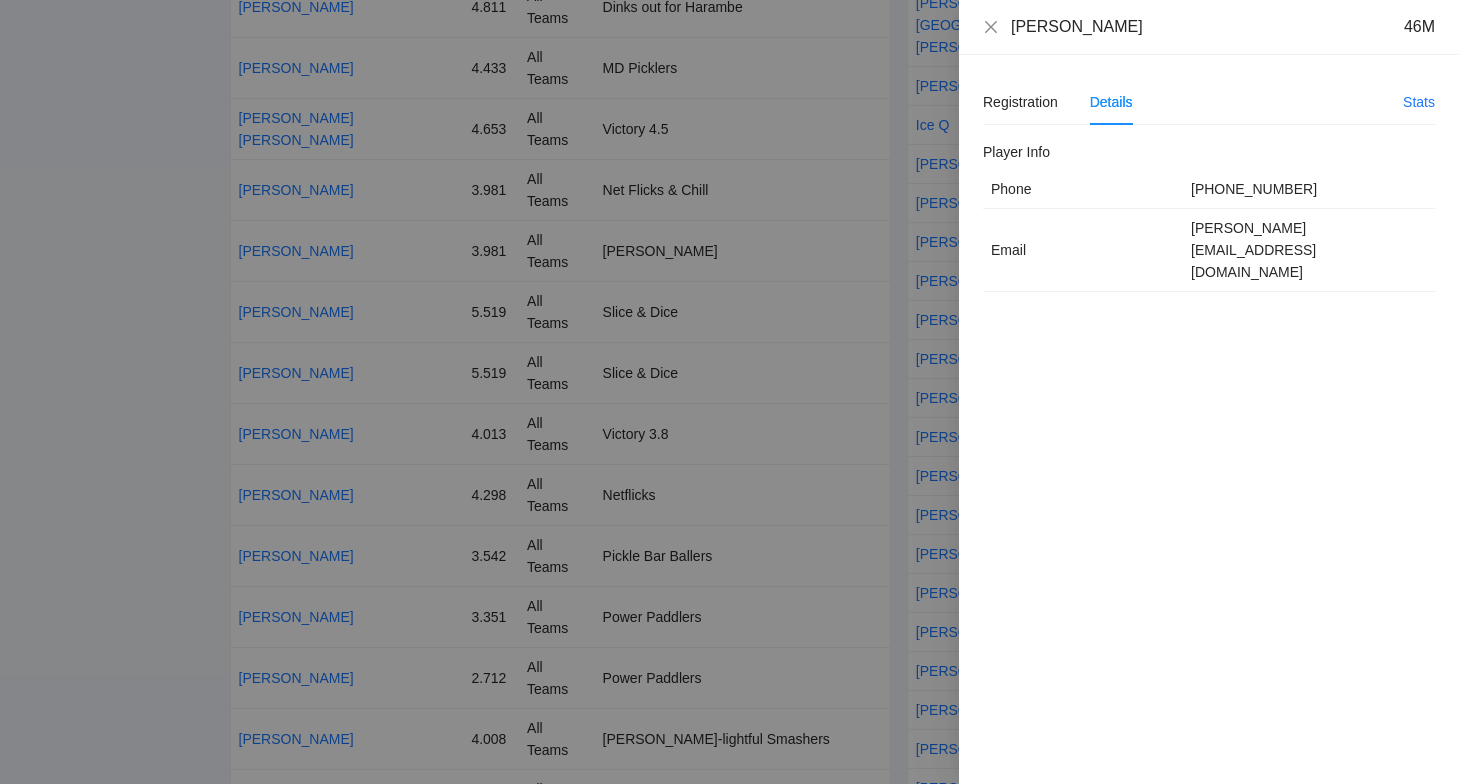 click at bounding box center (729, 392) 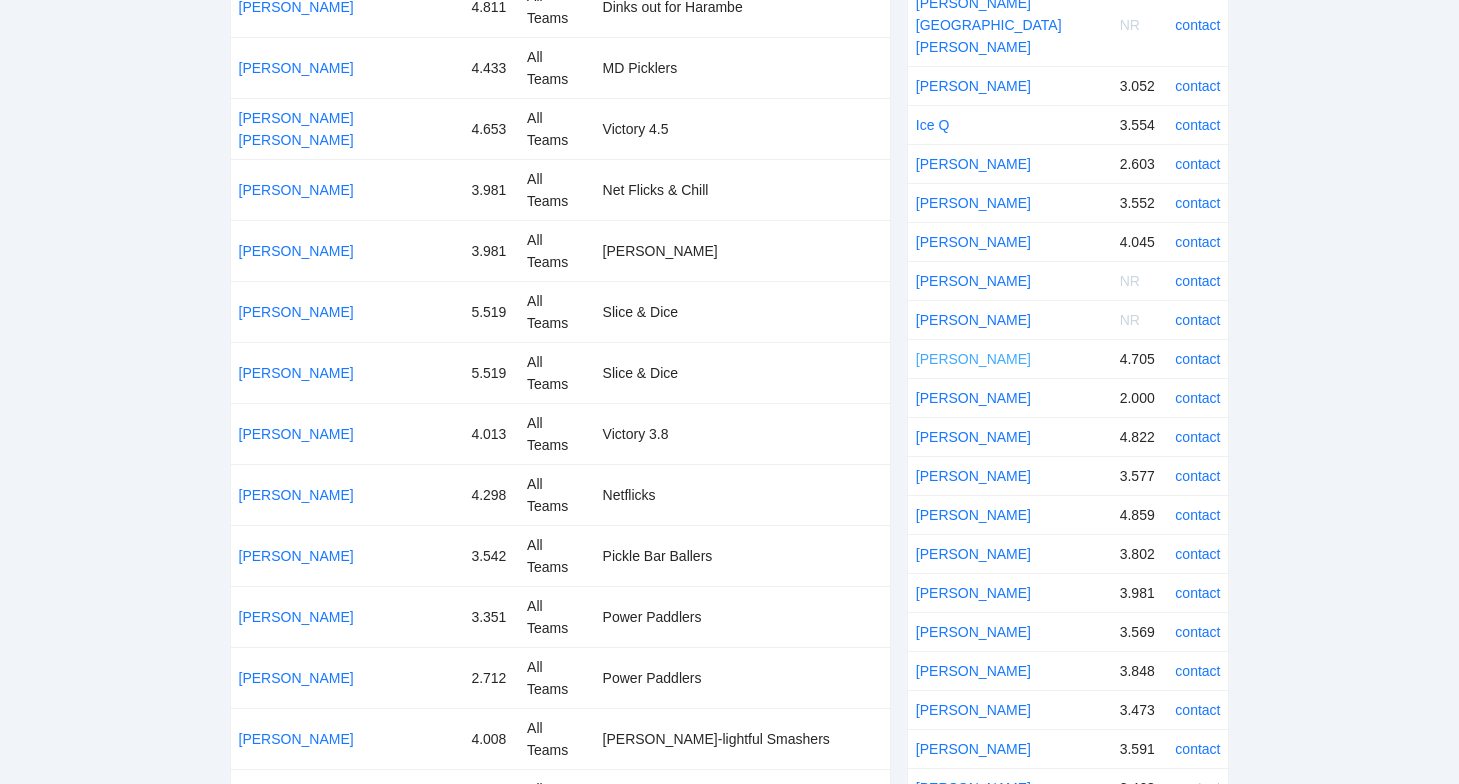 click on "[PERSON_NAME]" at bounding box center [973, 359] 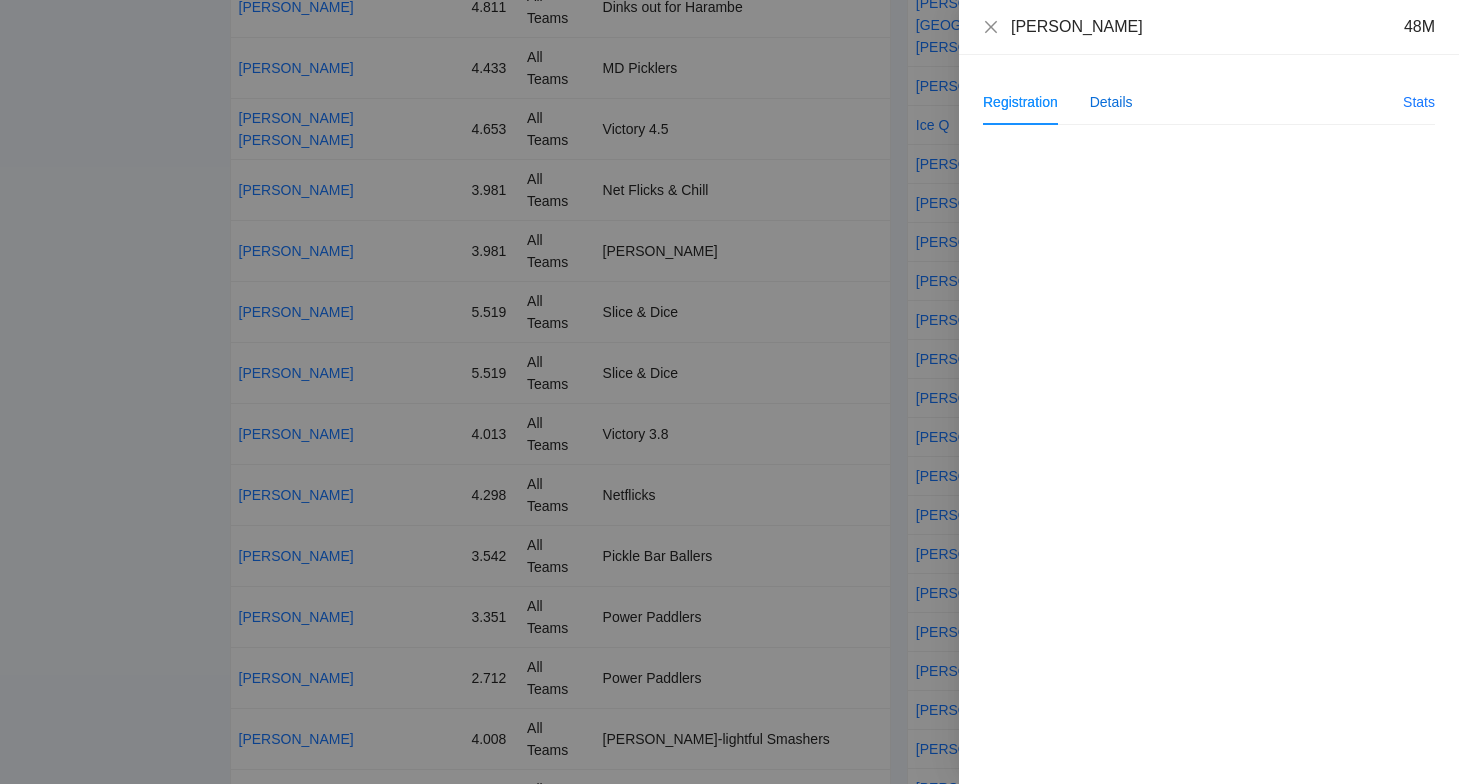 click on "Details" at bounding box center (1111, 102) 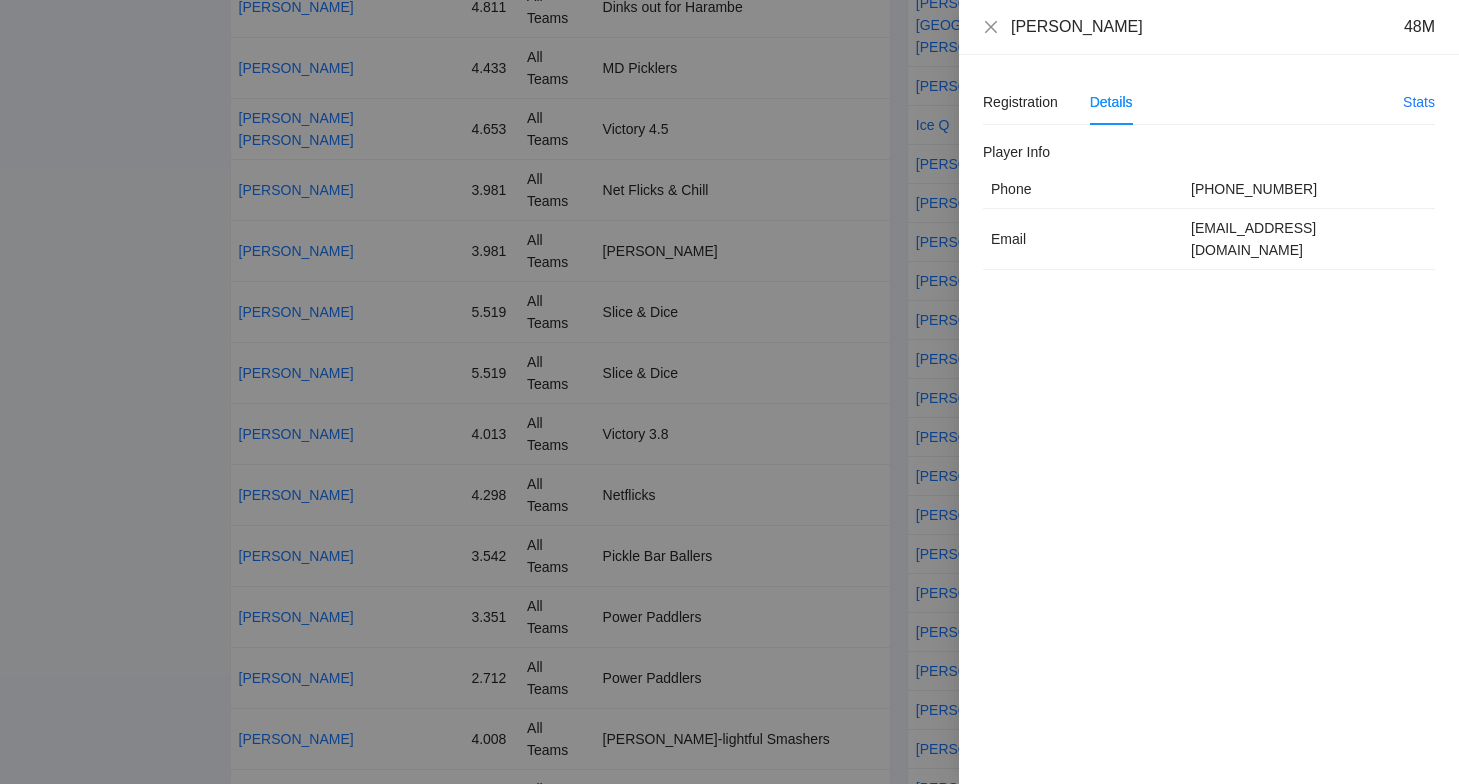 click on "[EMAIL_ADDRESS][DOMAIN_NAME]" at bounding box center [1309, 239] 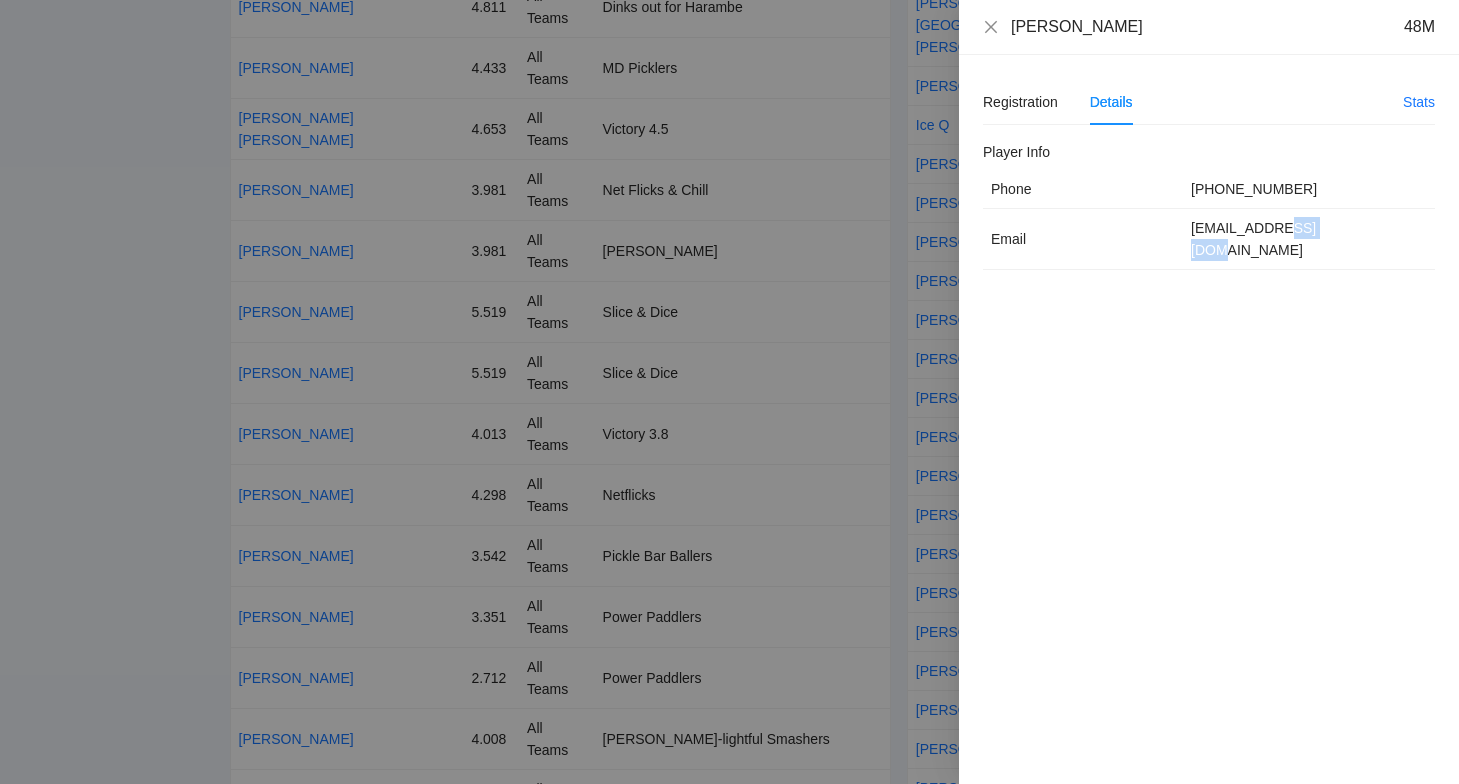 click on "[EMAIL_ADDRESS][DOMAIN_NAME]" at bounding box center [1309, 239] 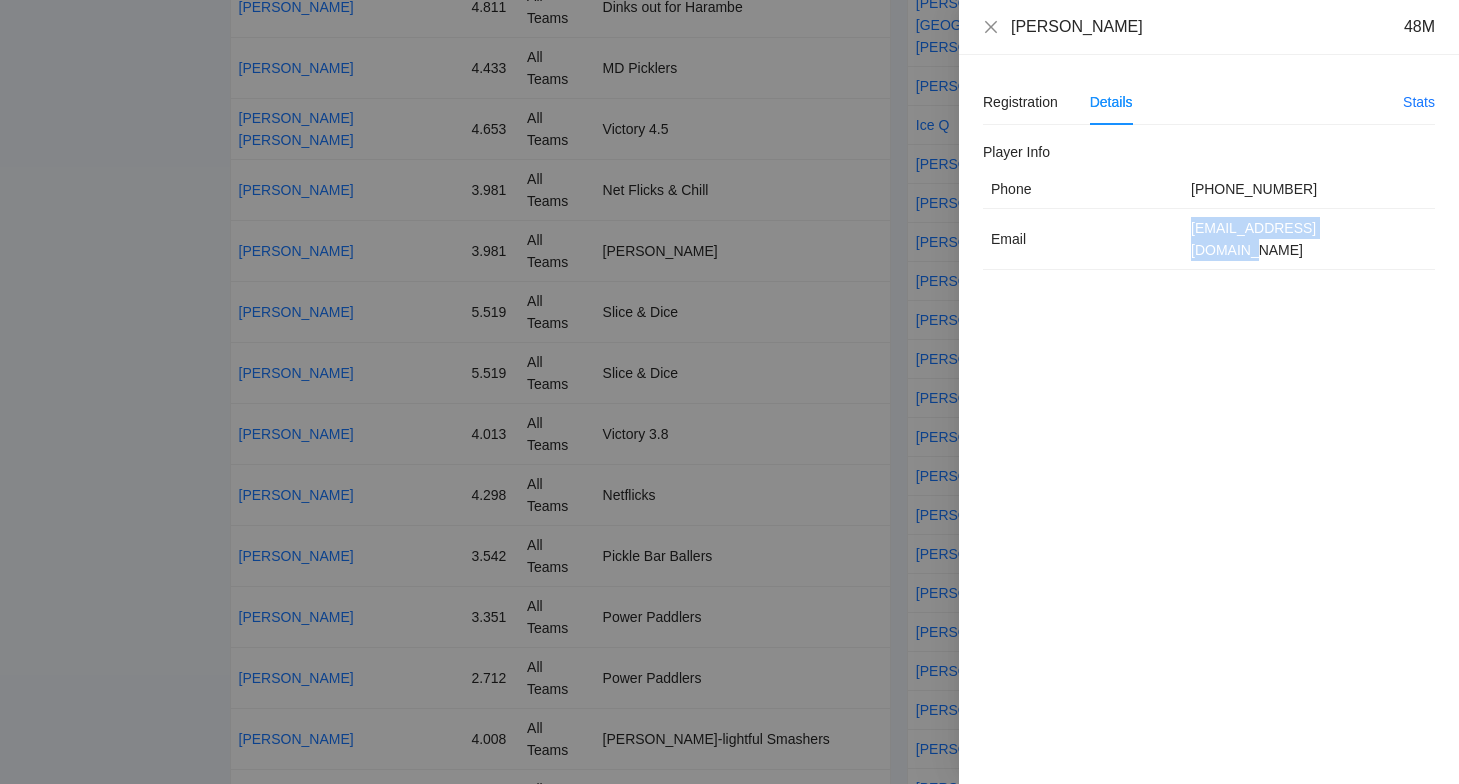 copy on "[EMAIL_ADDRESS][DOMAIN_NAME]" 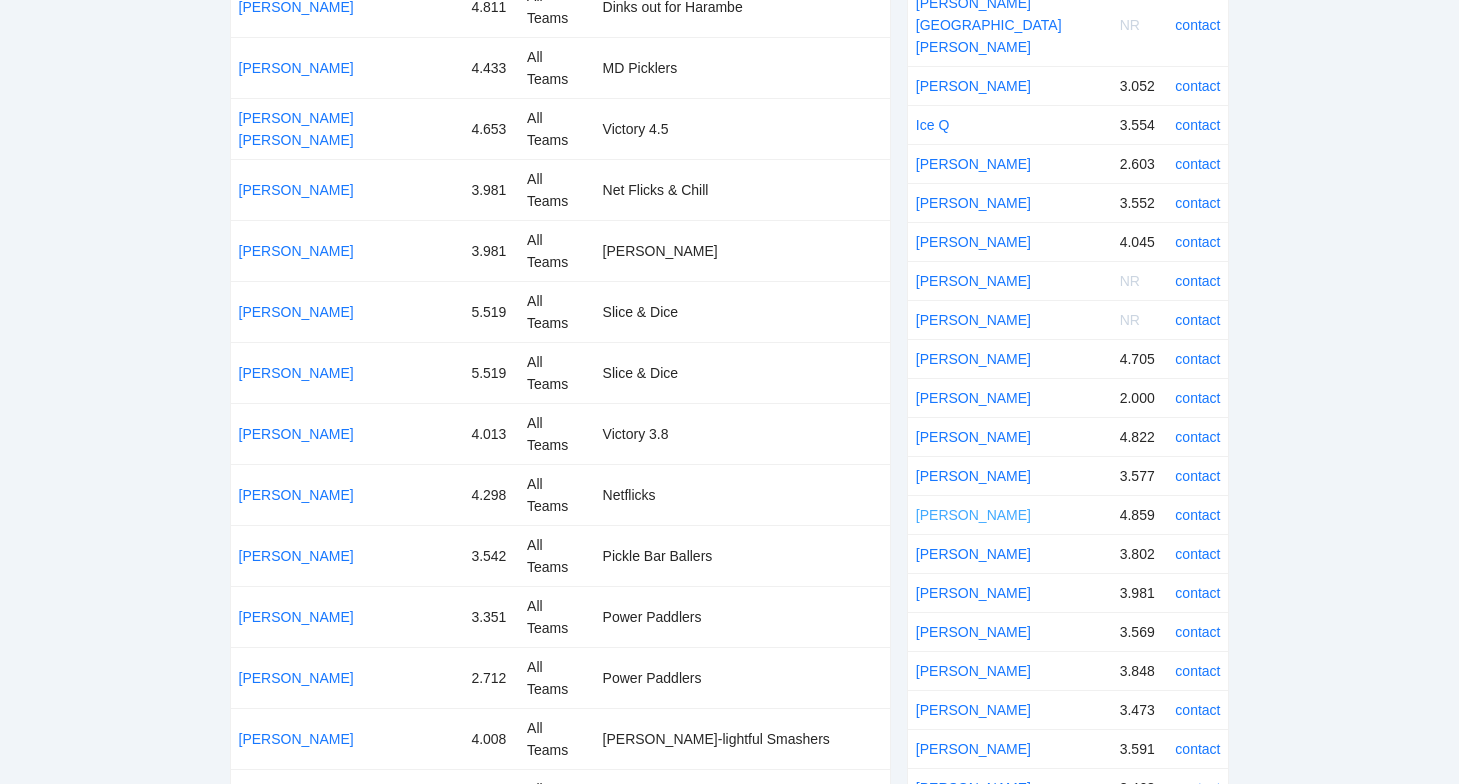 click on "[PERSON_NAME]" at bounding box center [973, 515] 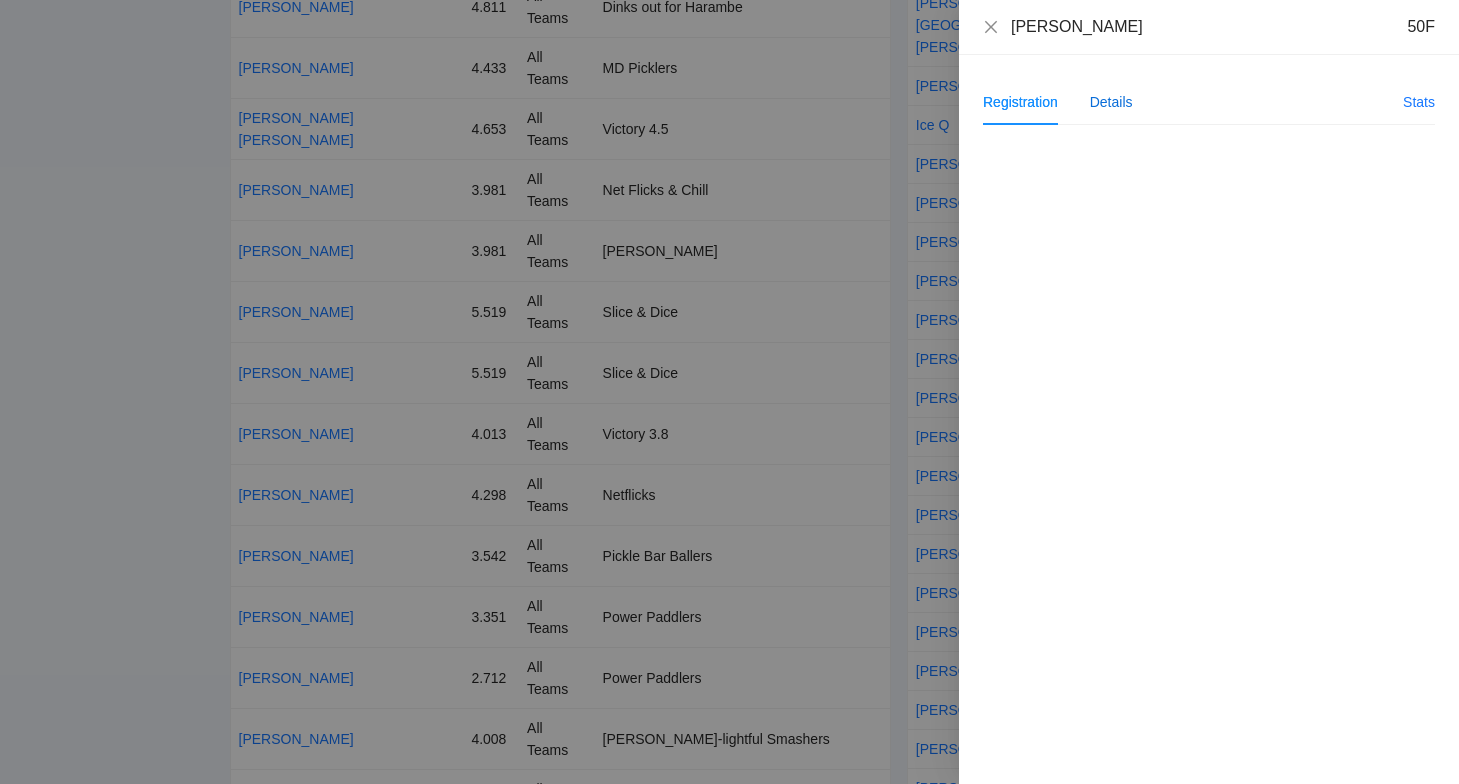click on "Details" at bounding box center (1111, 102) 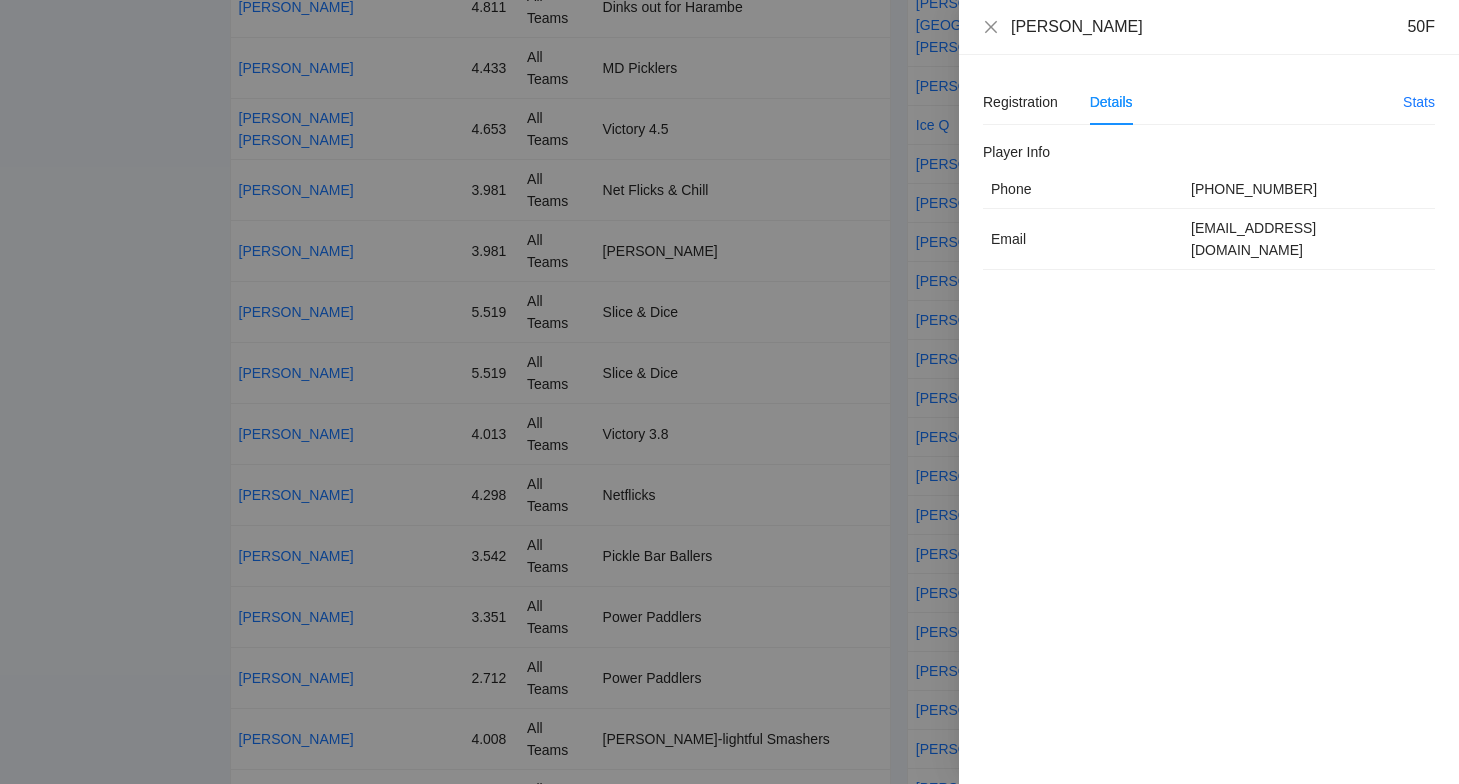 click on "[EMAIL_ADDRESS][DOMAIN_NAME]" at bounding box center [1309, 239] 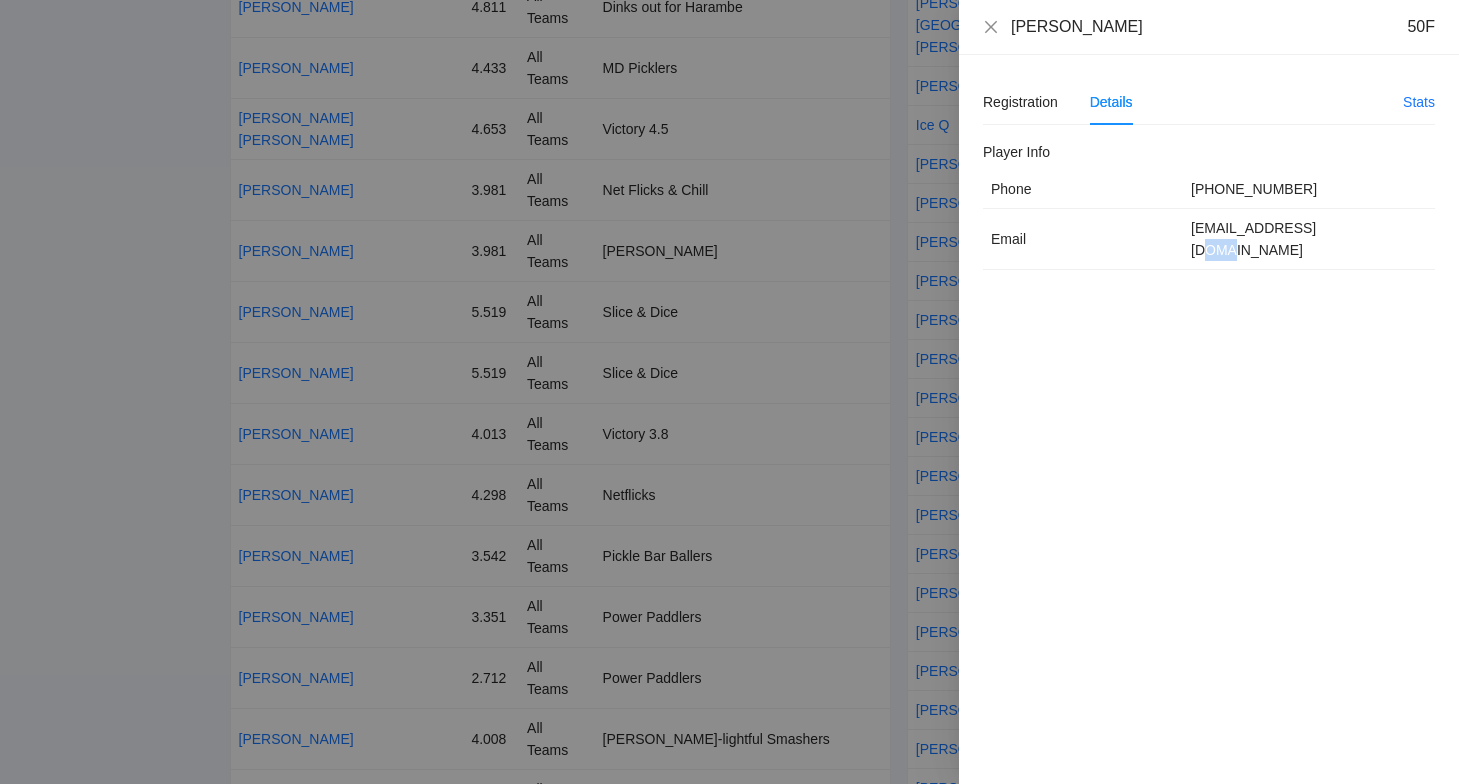 click on "[EMAIL_ADDRESS][DOMAIN_NAME]" at bounding box center (1309, 239) 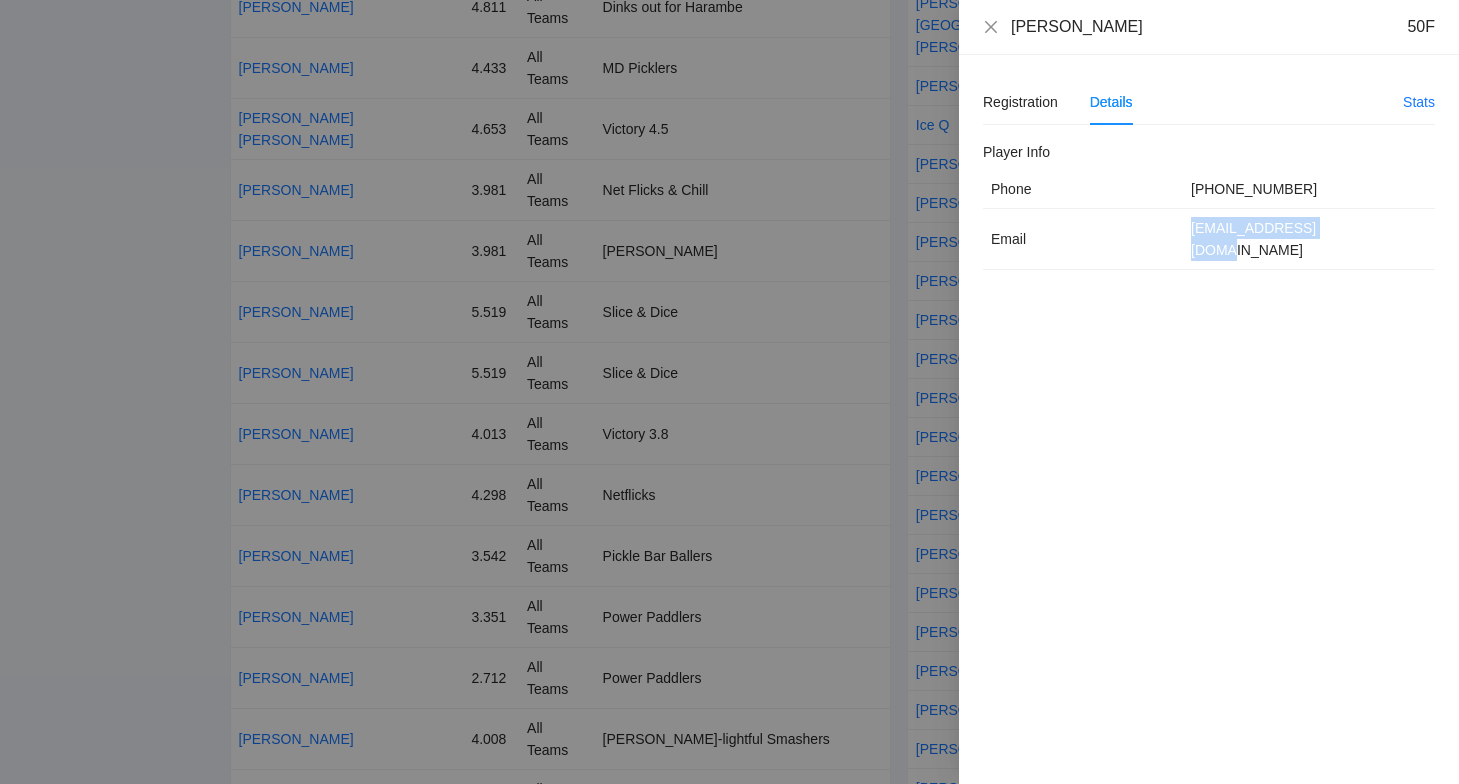 click on "[EMAIL_ADDRESS][DOMAIN_NAME]" at bounding box center (1309, 239) 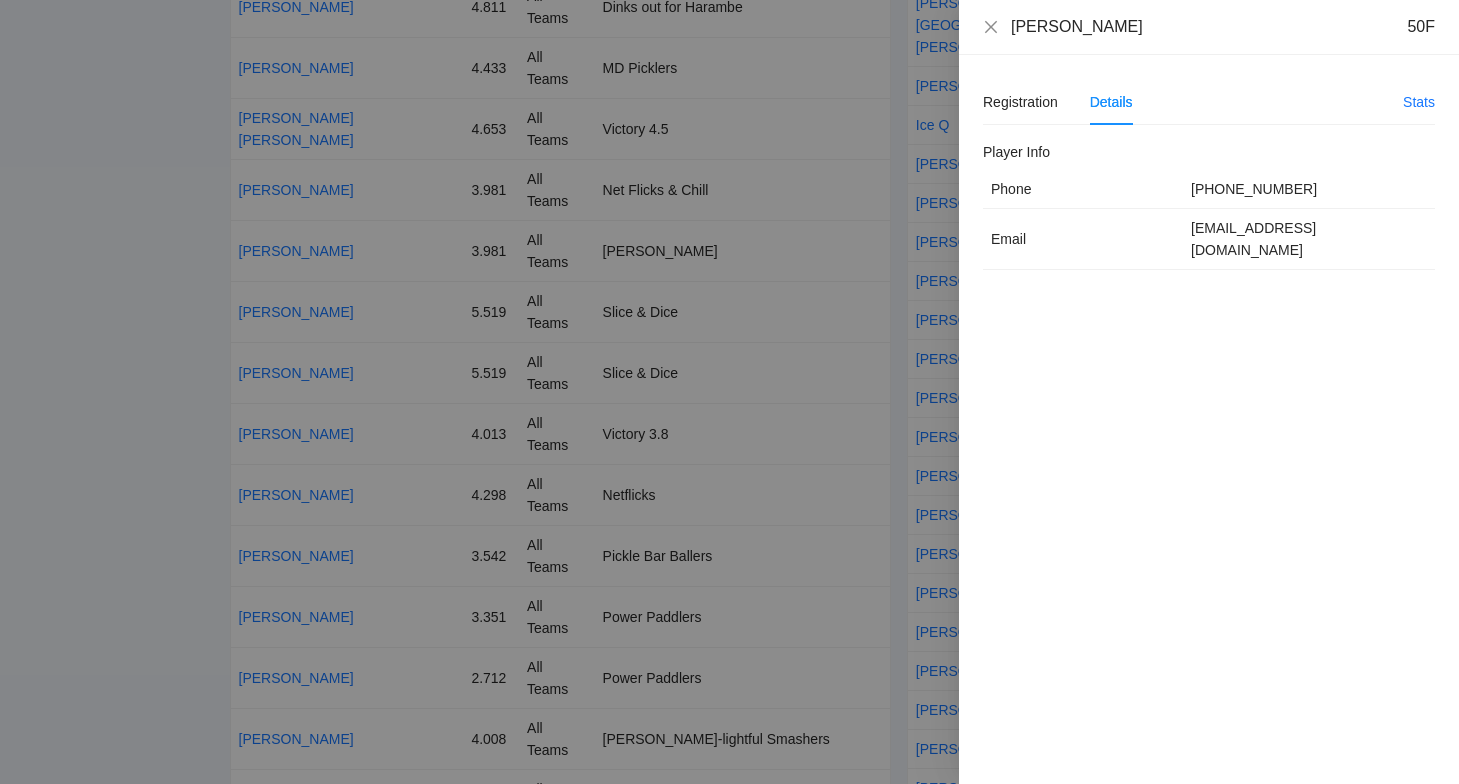 click at bounding box center [729, 392] 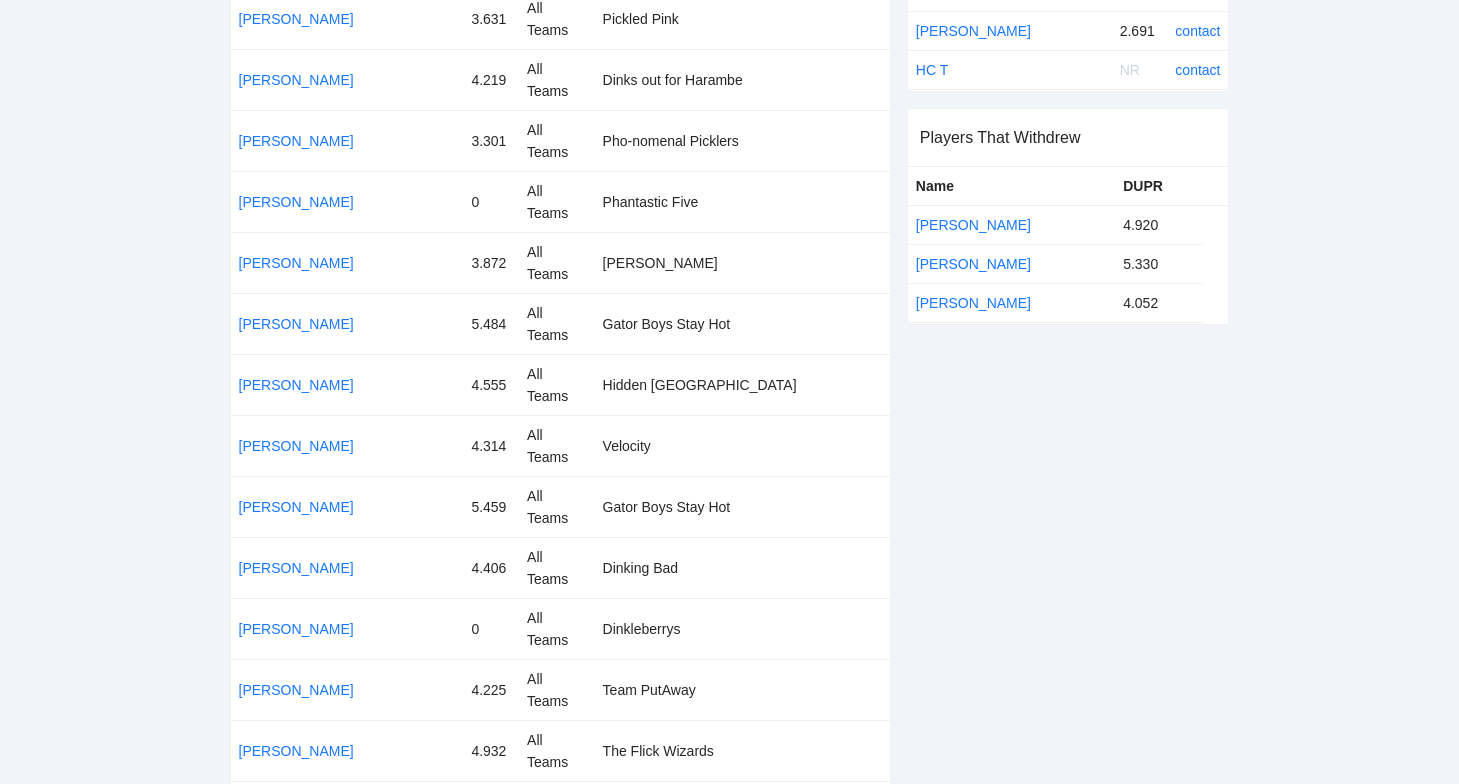 scroll, scrollTop: 1777, scrollLeft: 0, axis: vertical 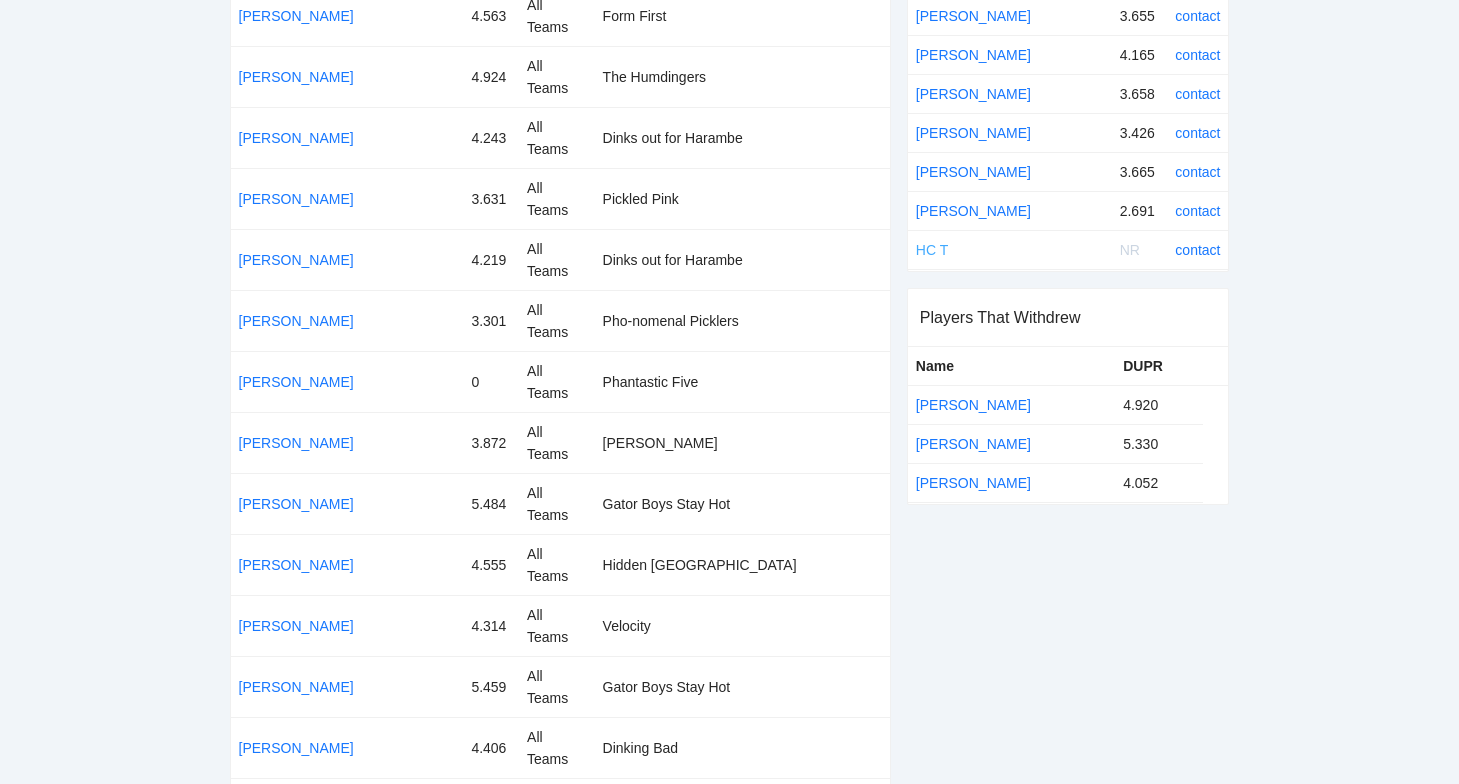 click on "HC T" at bounding box center [932, 250] 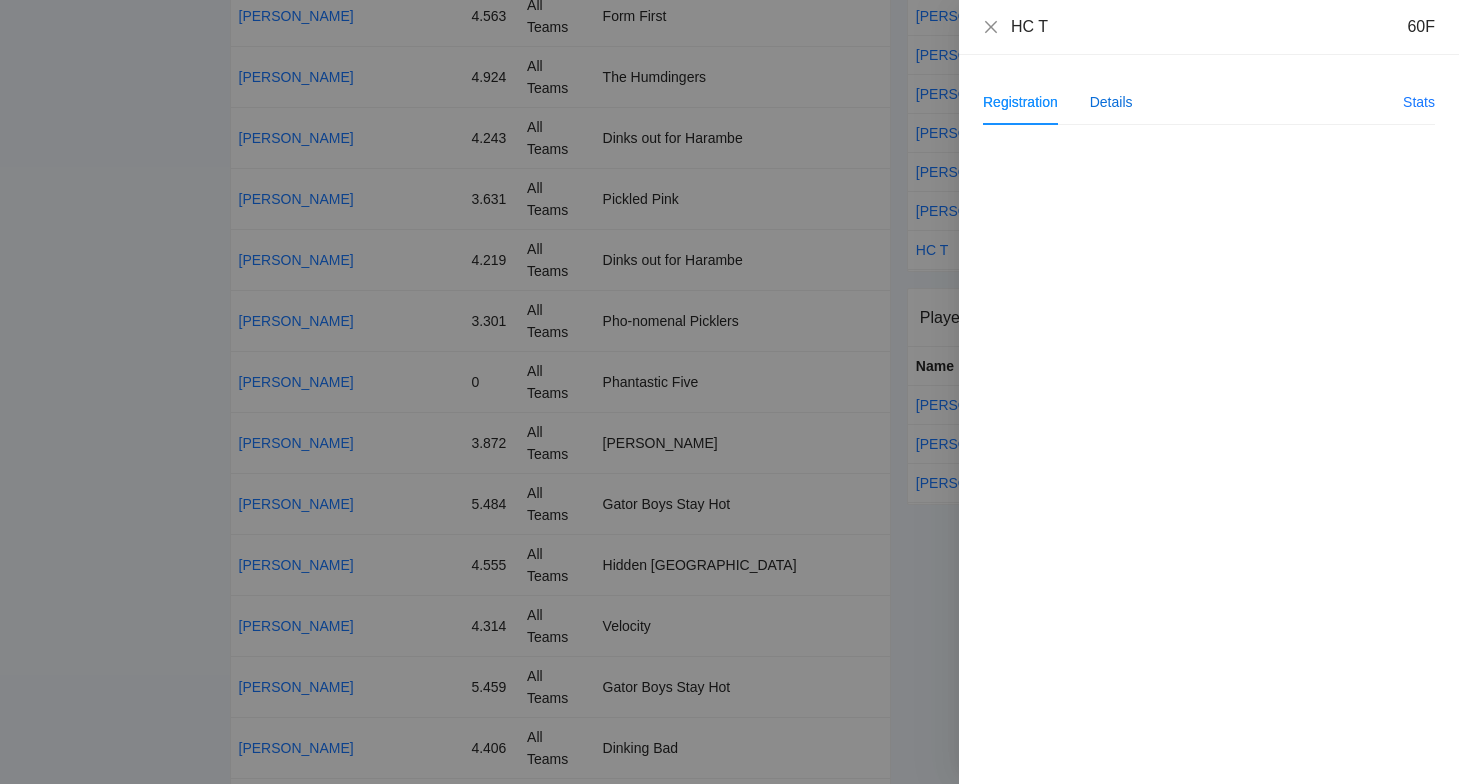 click on "Details" at bounding box center [1111, 102] 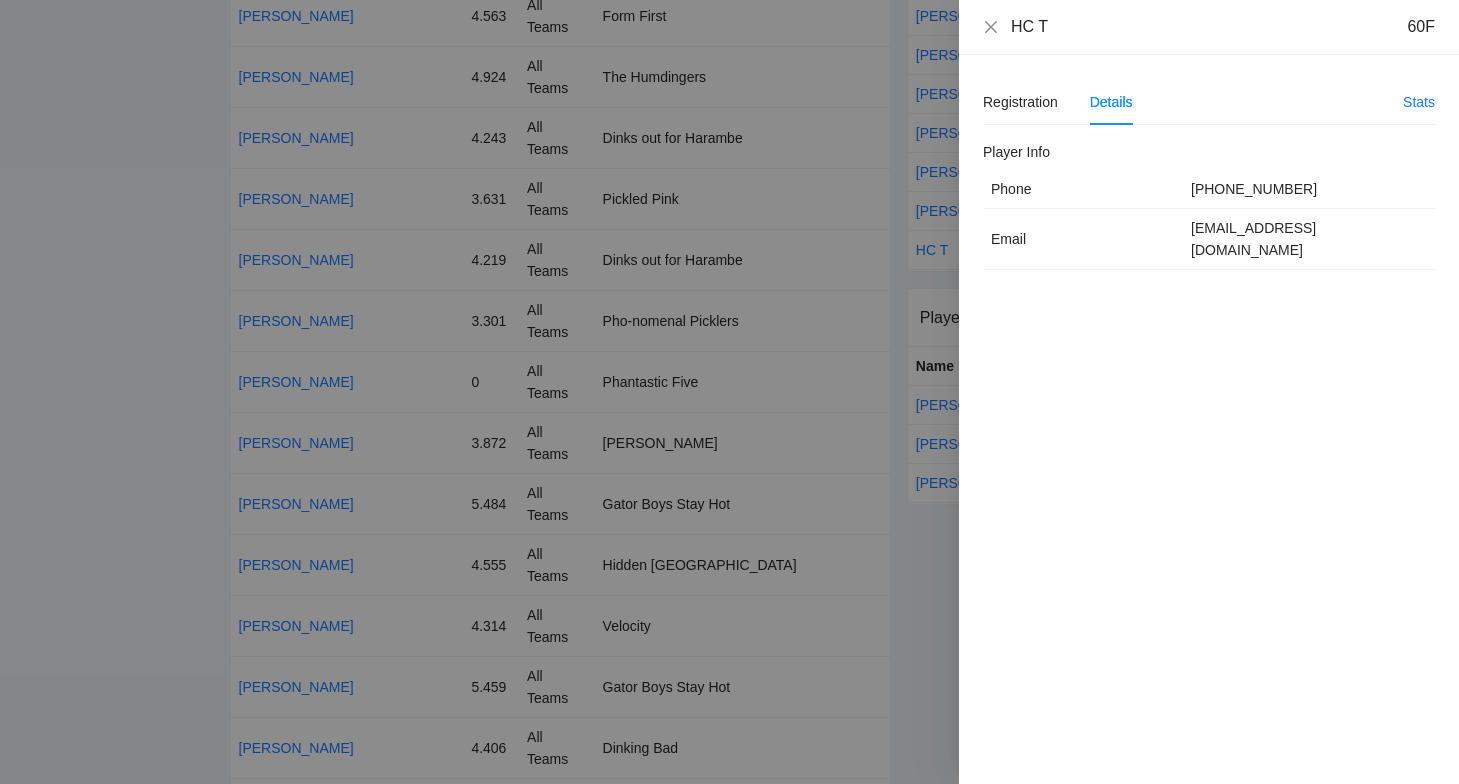 click on "[EMAIL_ADDRESS][DOMAIN_NAME]" at bounding box center [1309, 239] 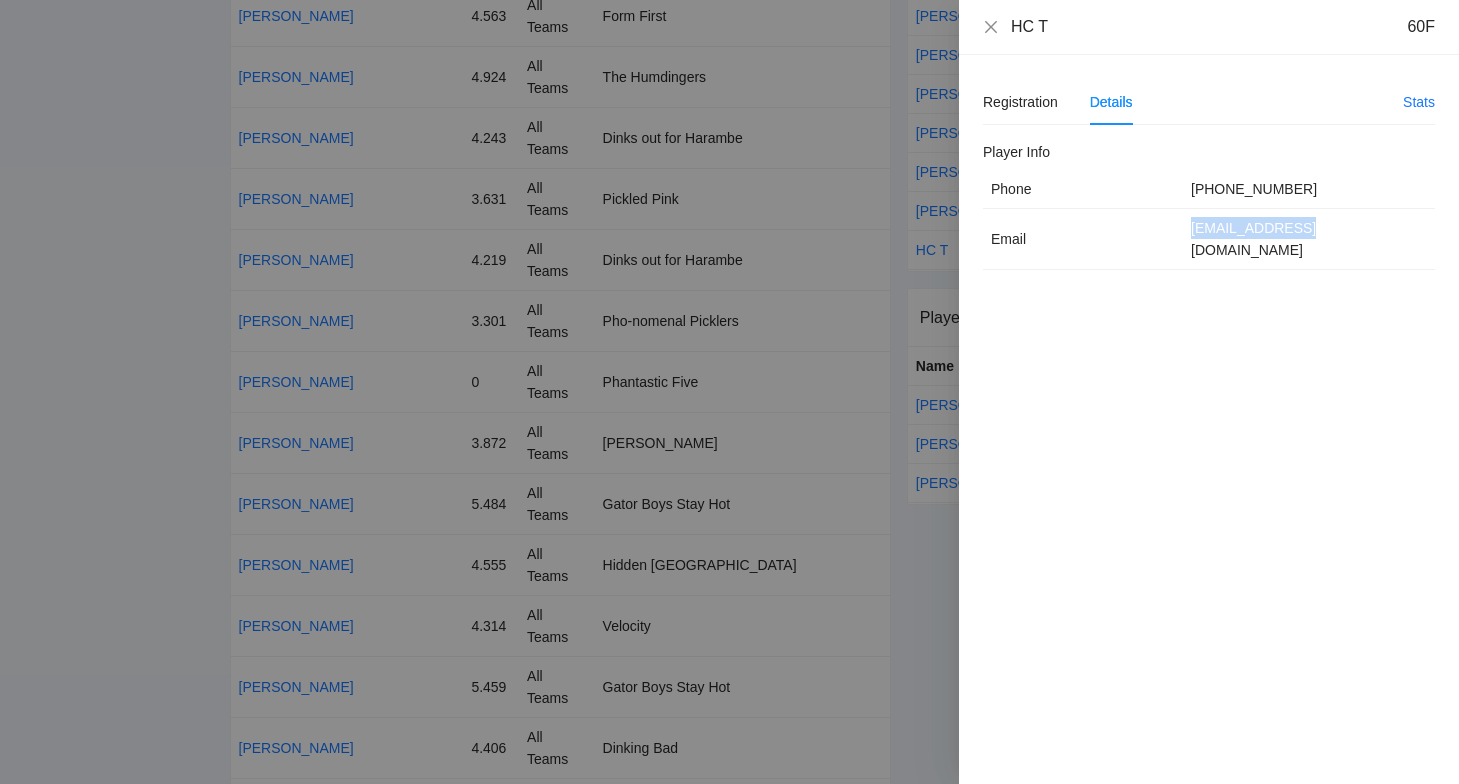 click on "[EMAIL_ADDRESS][DOMAIN_NAME]" at bounding box center (1309, 239) 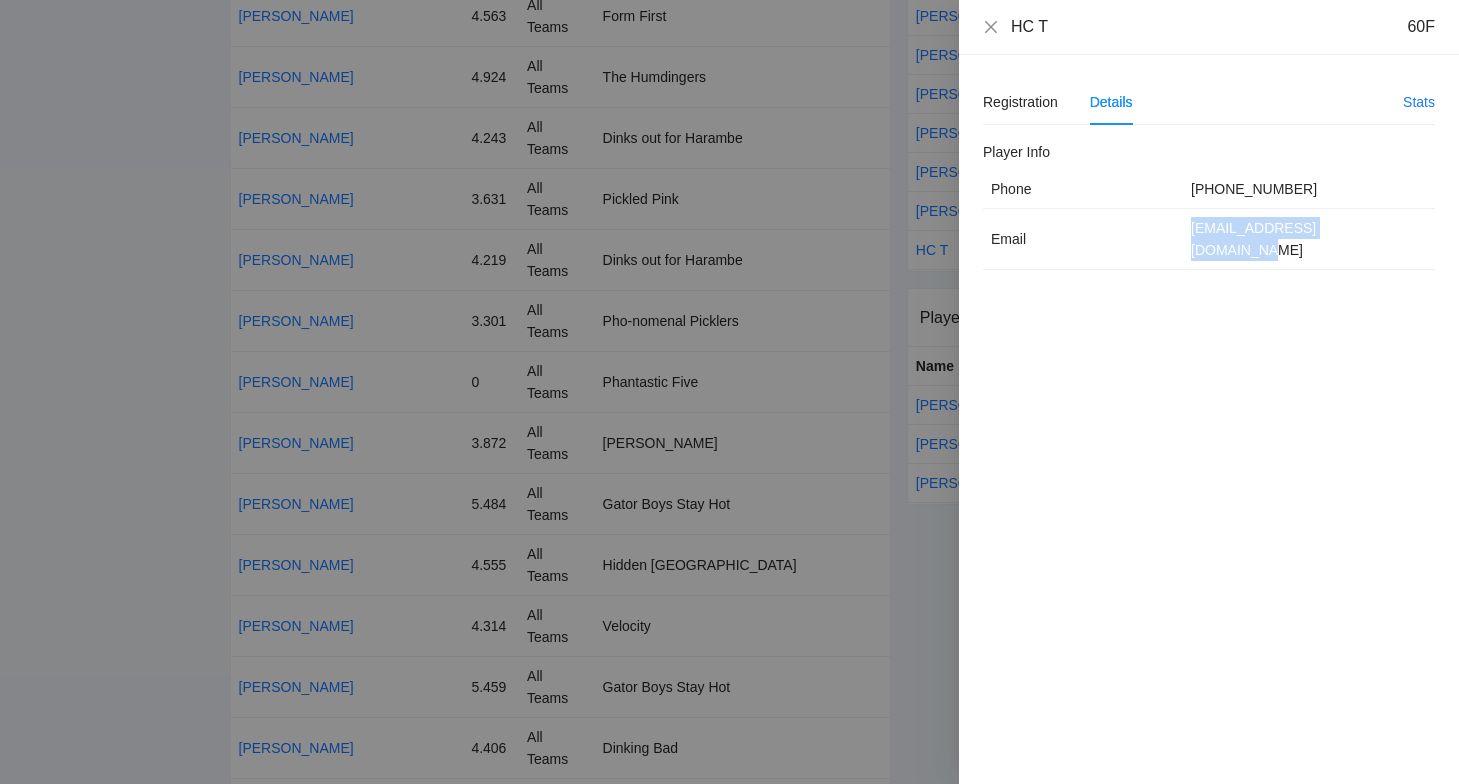 copy on "[EMAIL_ADDRESS][DOMAIN_NAME]" 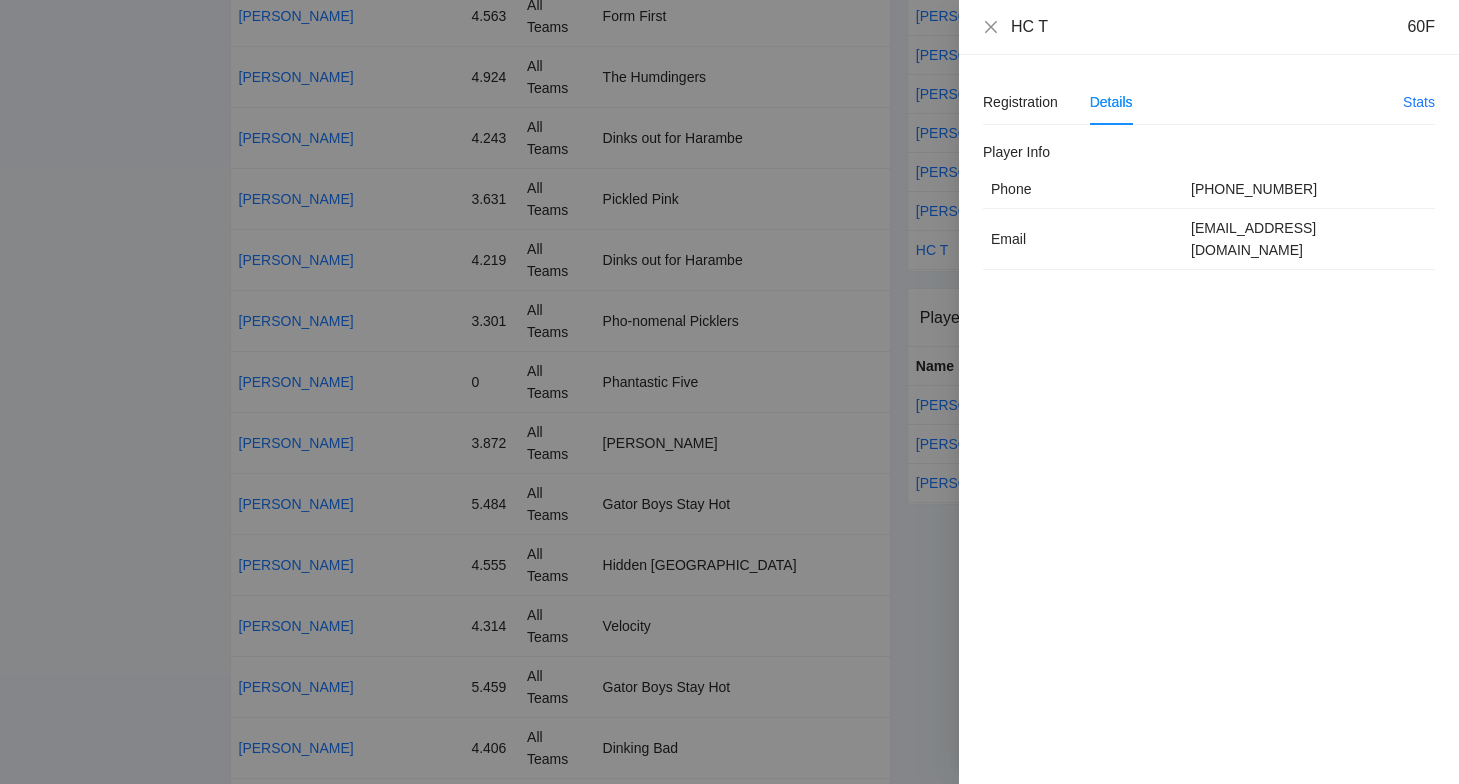 click at bounding box center [729, 392] 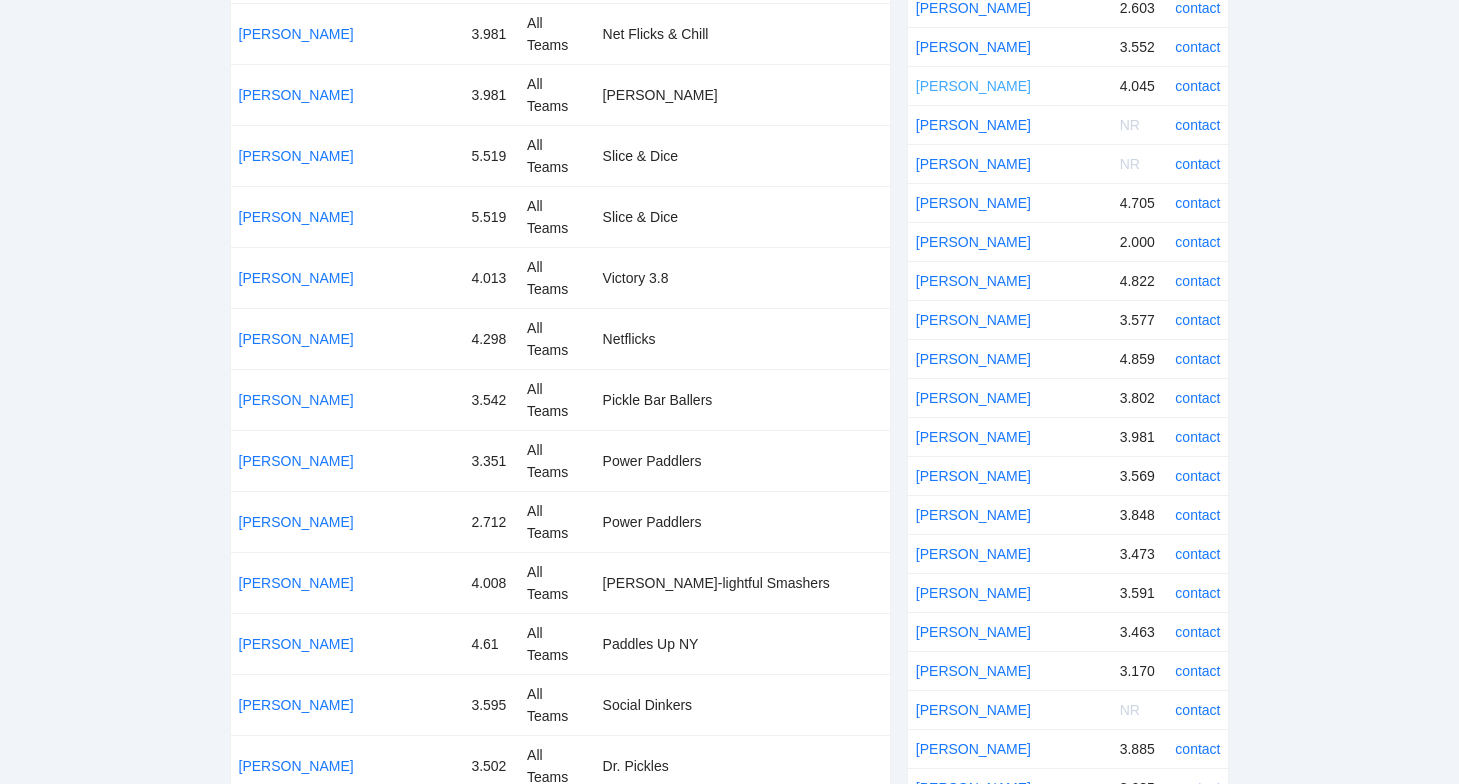 scroll, scrollTop: 1395, scrollLeft: 0, axis: vertical 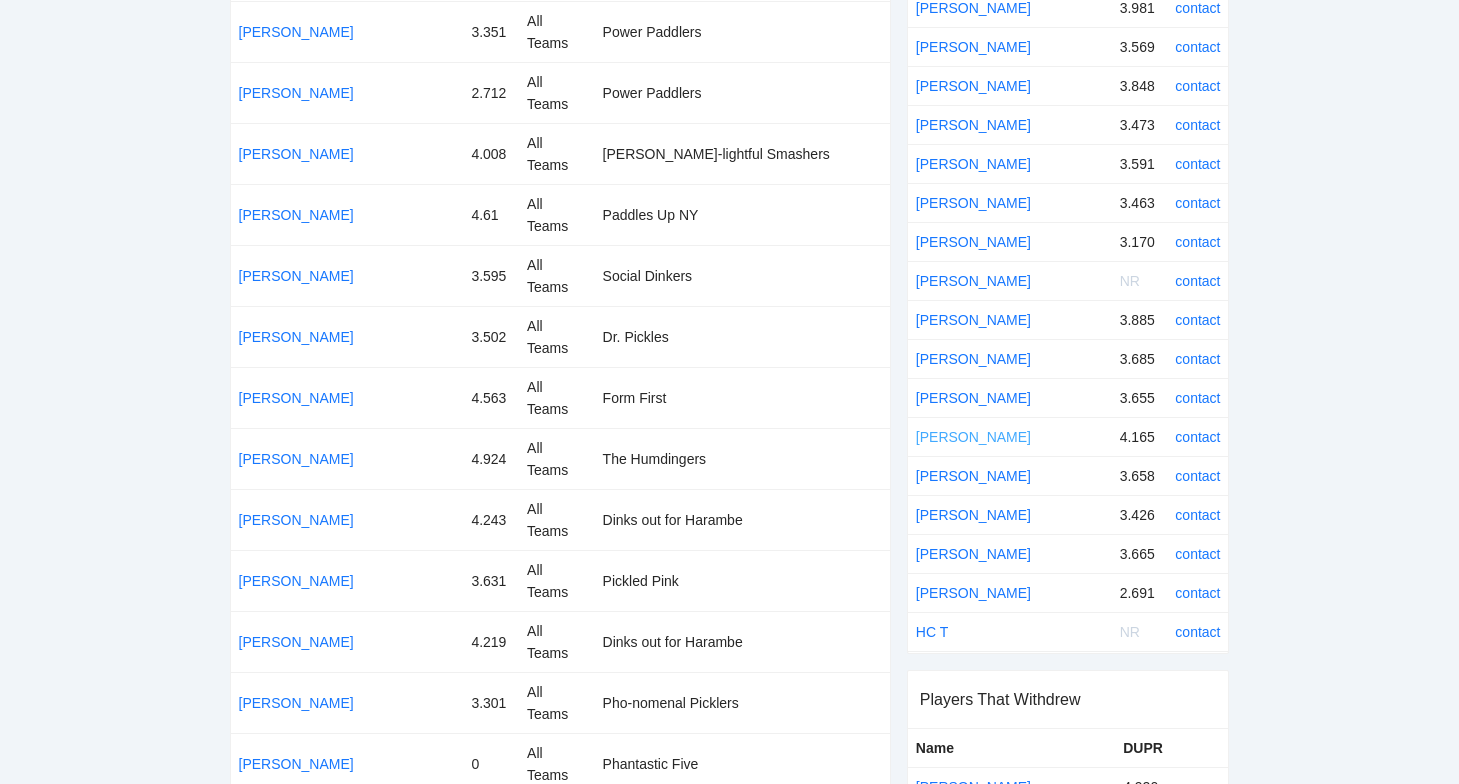 click on "[PERSON_NAME]" at bounding box center (973, 437) 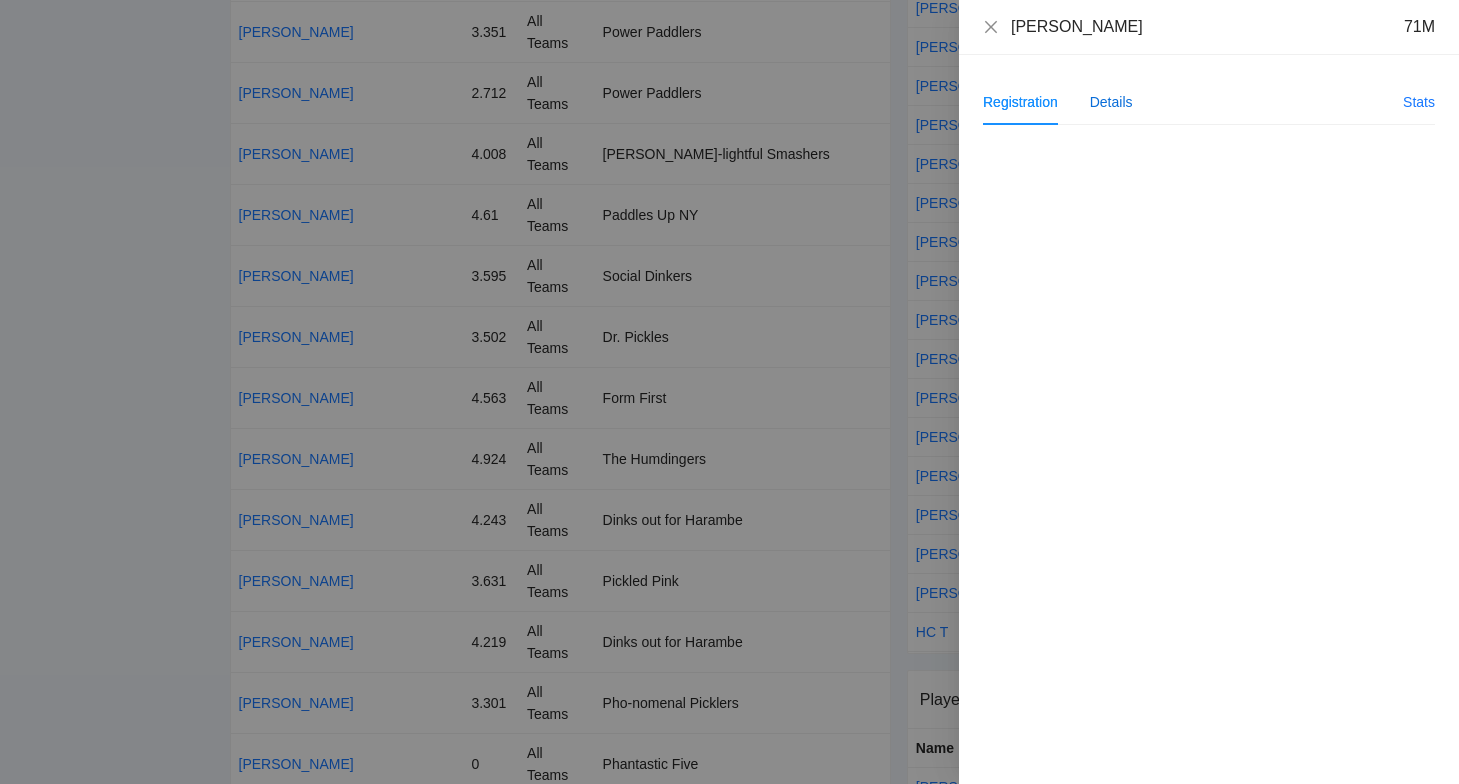 click on "Details" at bounding box center (1111, 102) 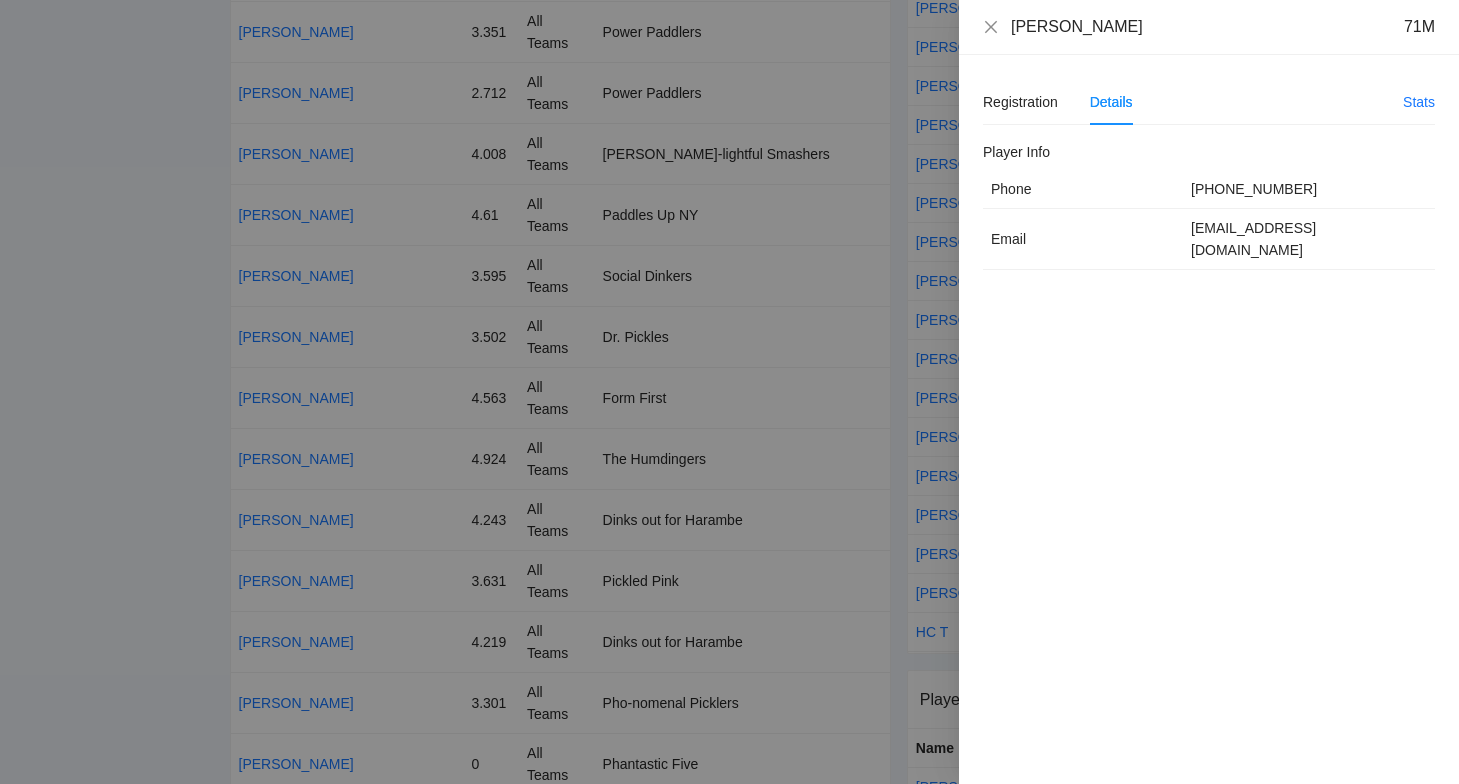 click on "[EMAIL_ADDRESS][DOMAIN_NAME]" at bounding box center (1309, 239) 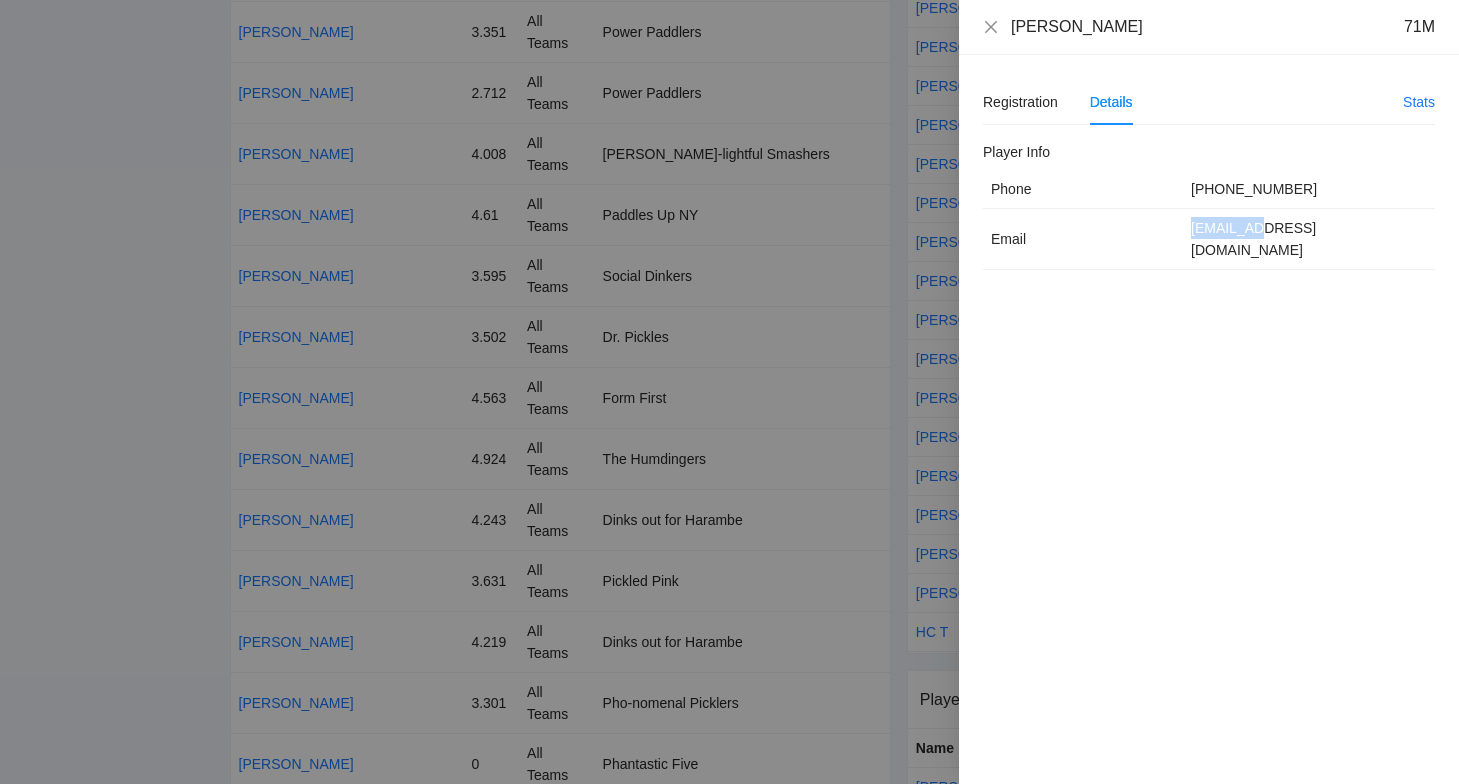 click on "[EMAIL_ADDRESS][DOMAIN_NAME]" at bounding box center (1309, 239) 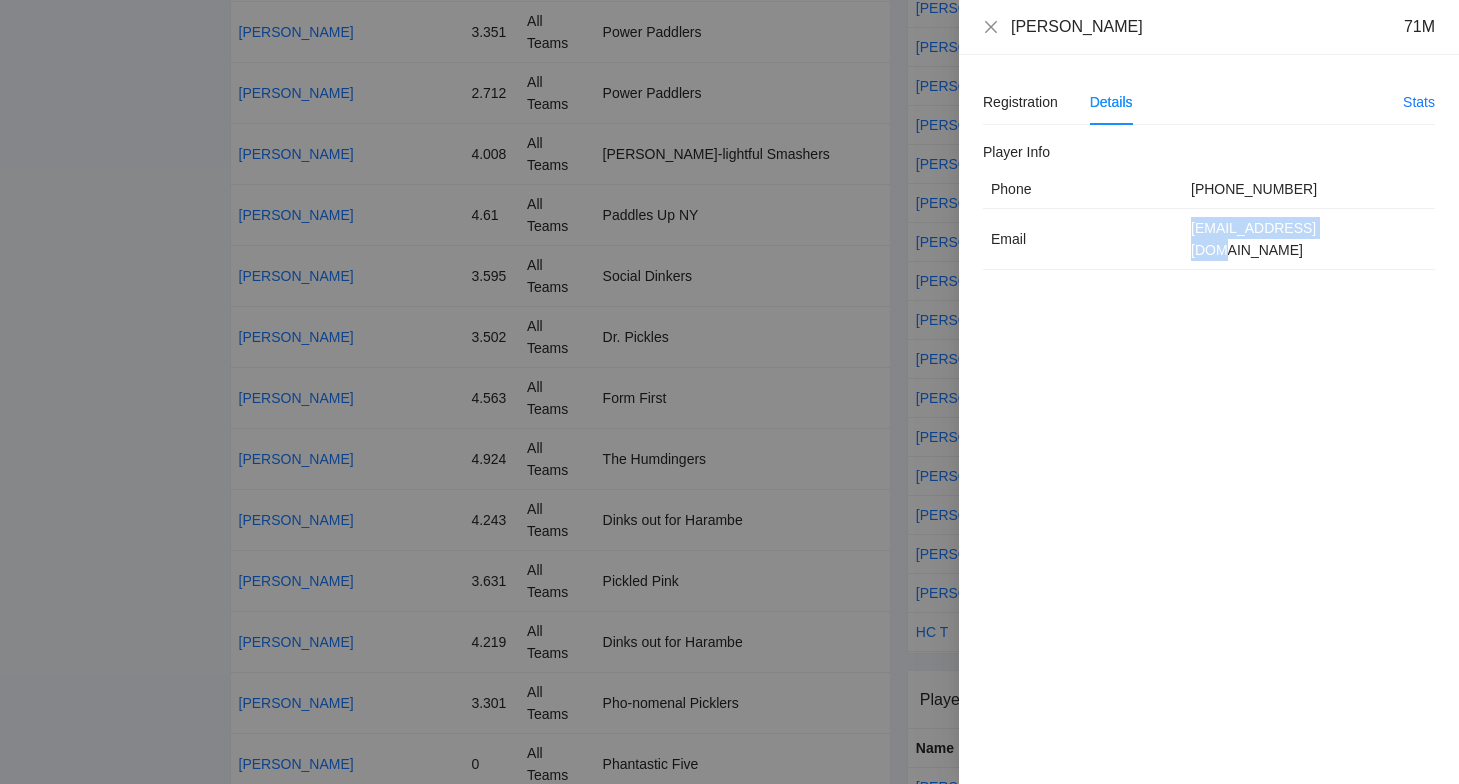 copy on "[EMAIL_ADDRESS][DOMAIN_NAME]" 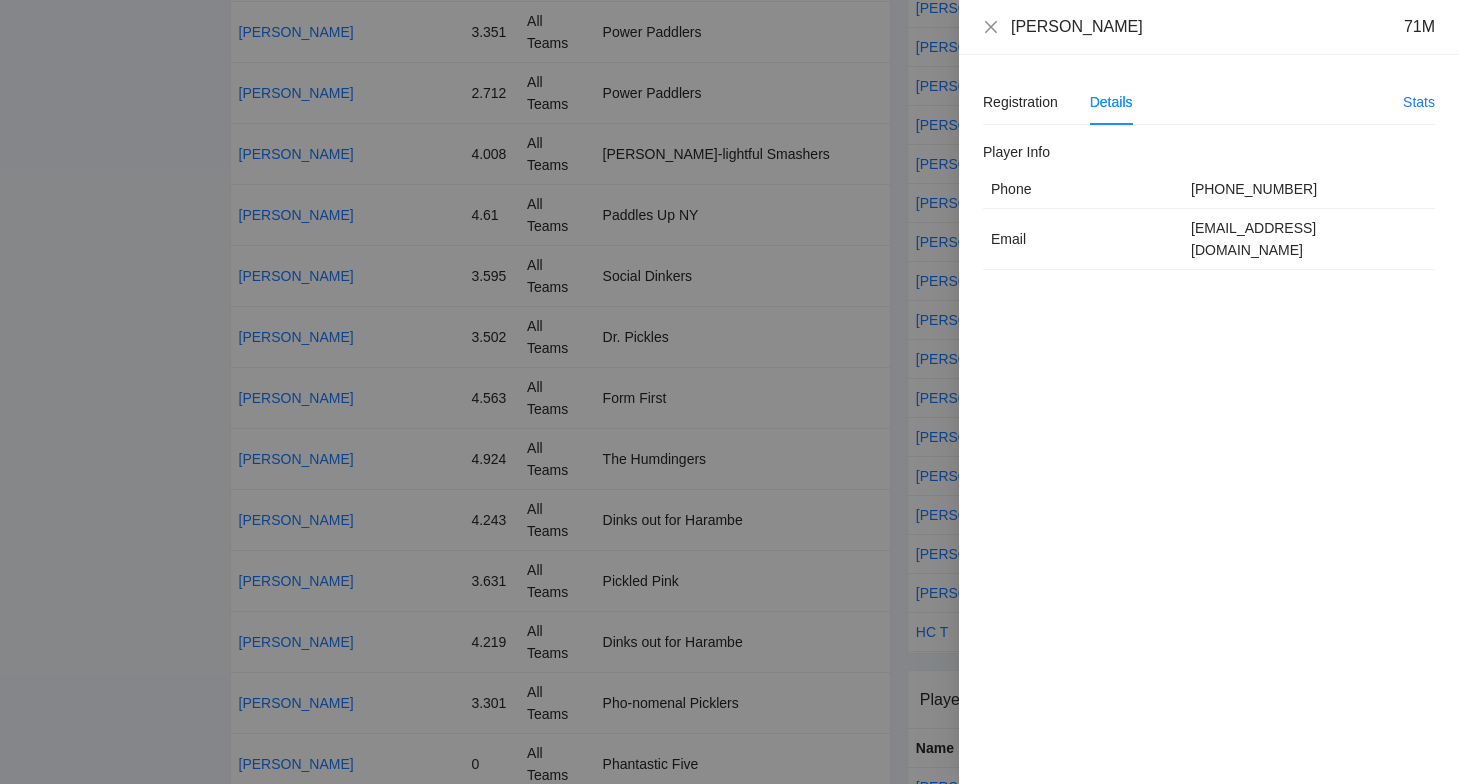 click on "[PERSON_NAME] 71M" at bounding box center [1209, 27] 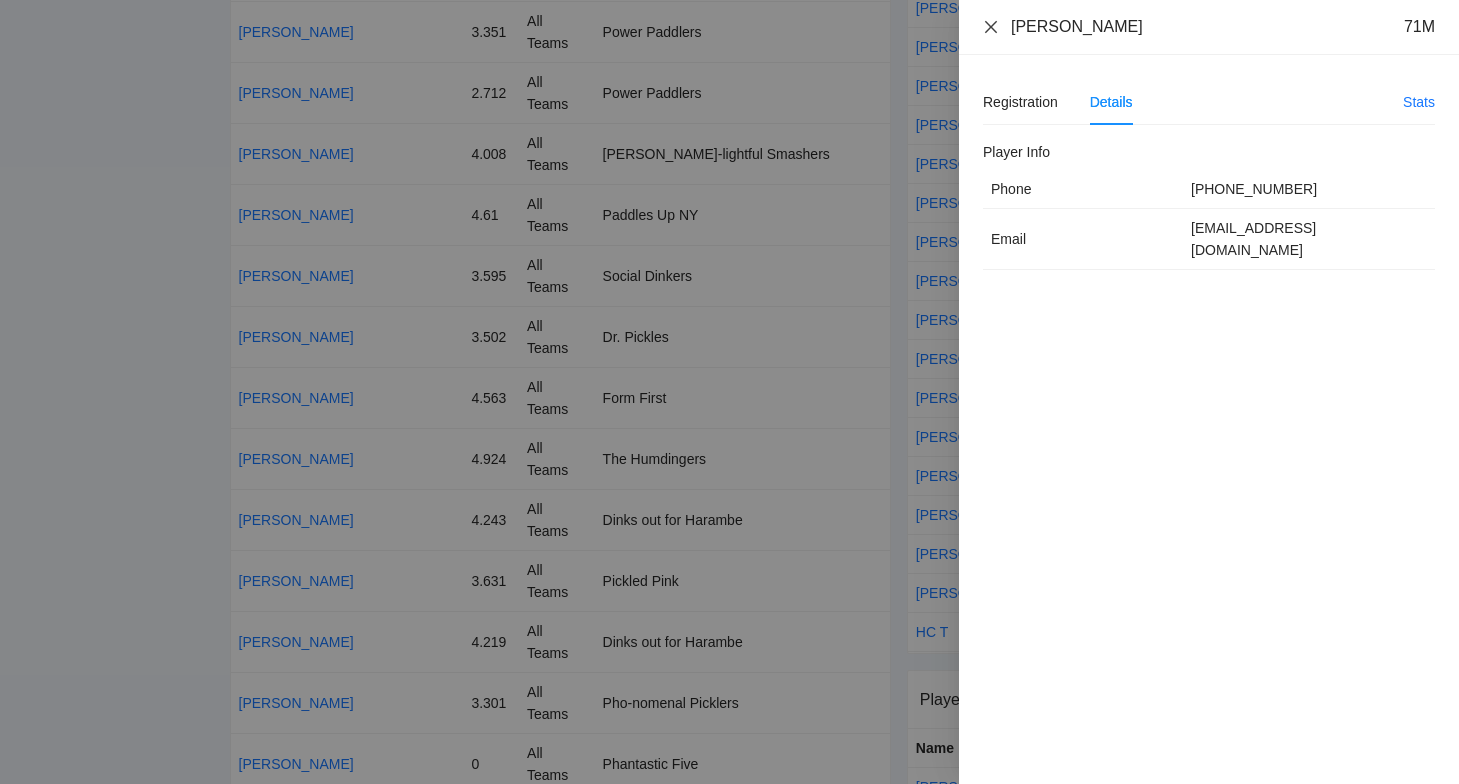 click 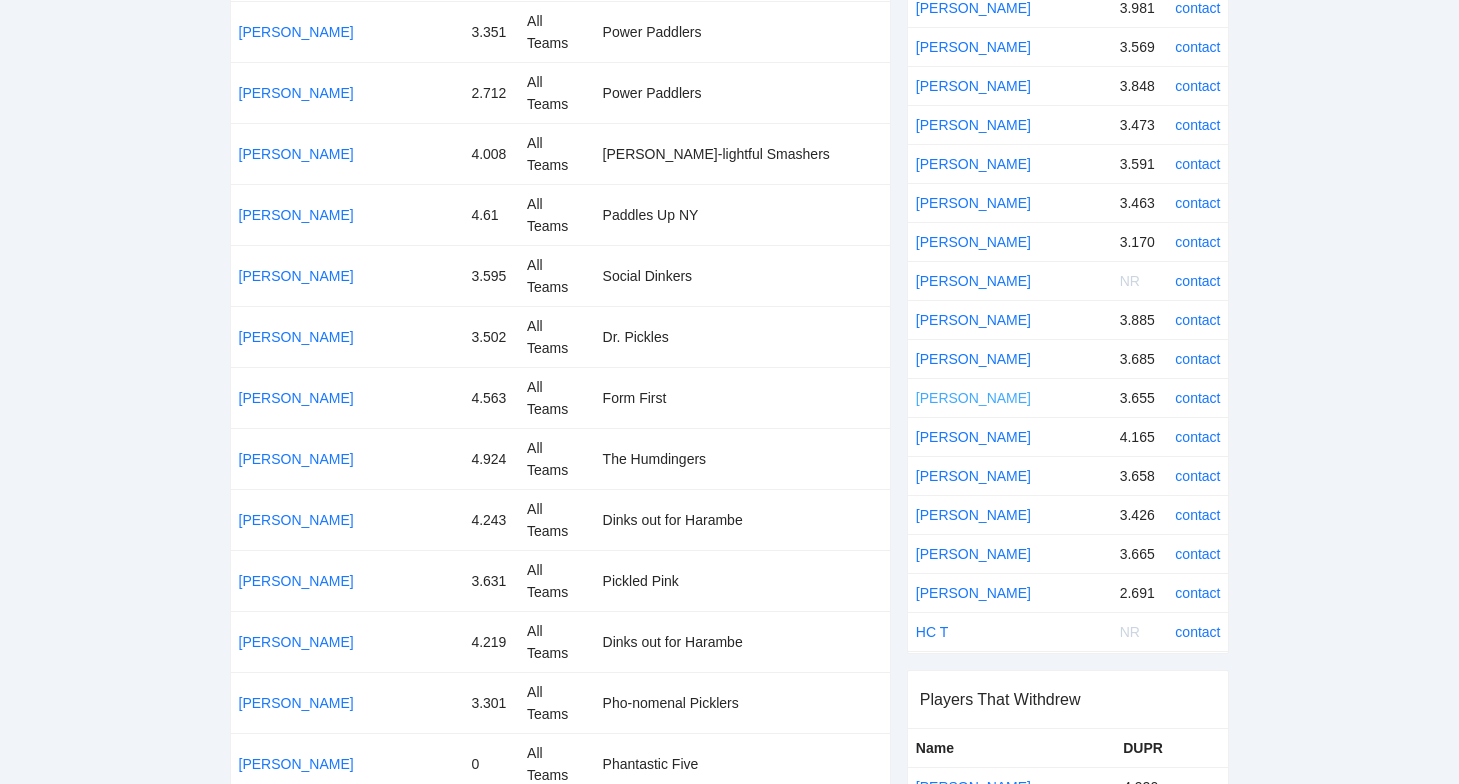 click on "[PERSON_NAME]" at bounding box center [973, 398] 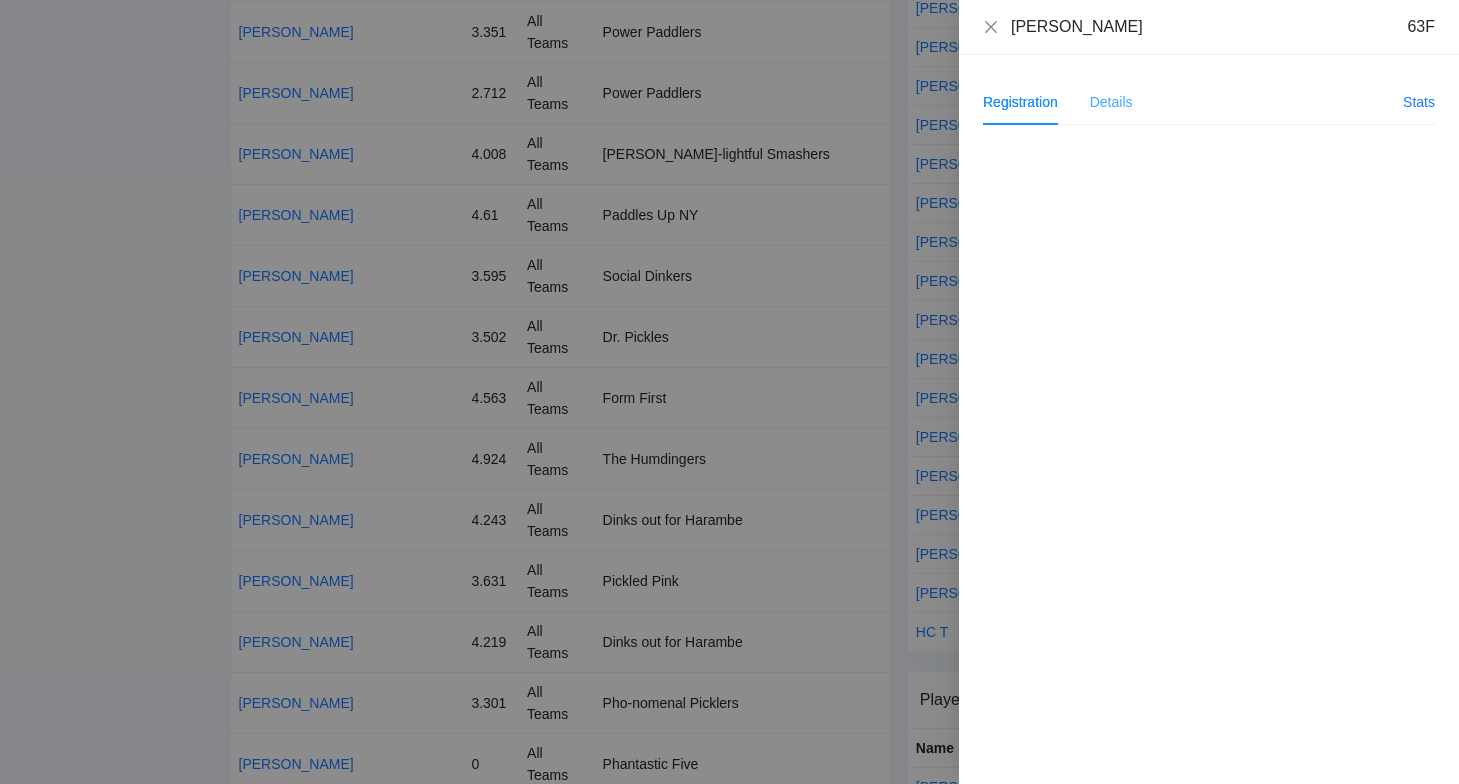 click on "Details" at bounding box center [1111, 102] 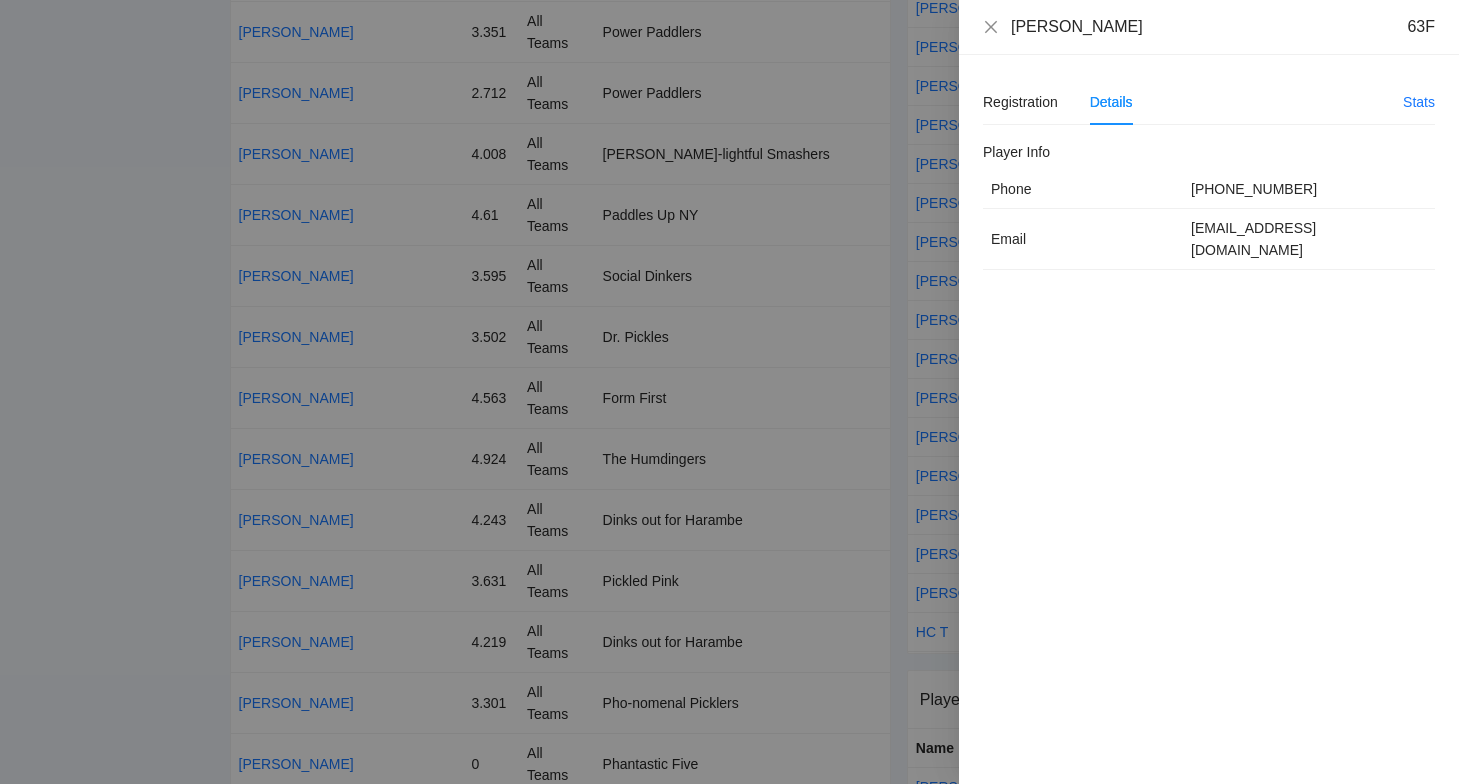 click on "[EMAIL_ADDRESS][DOMAIN_NAME]" at bounding box center [1309, 239] 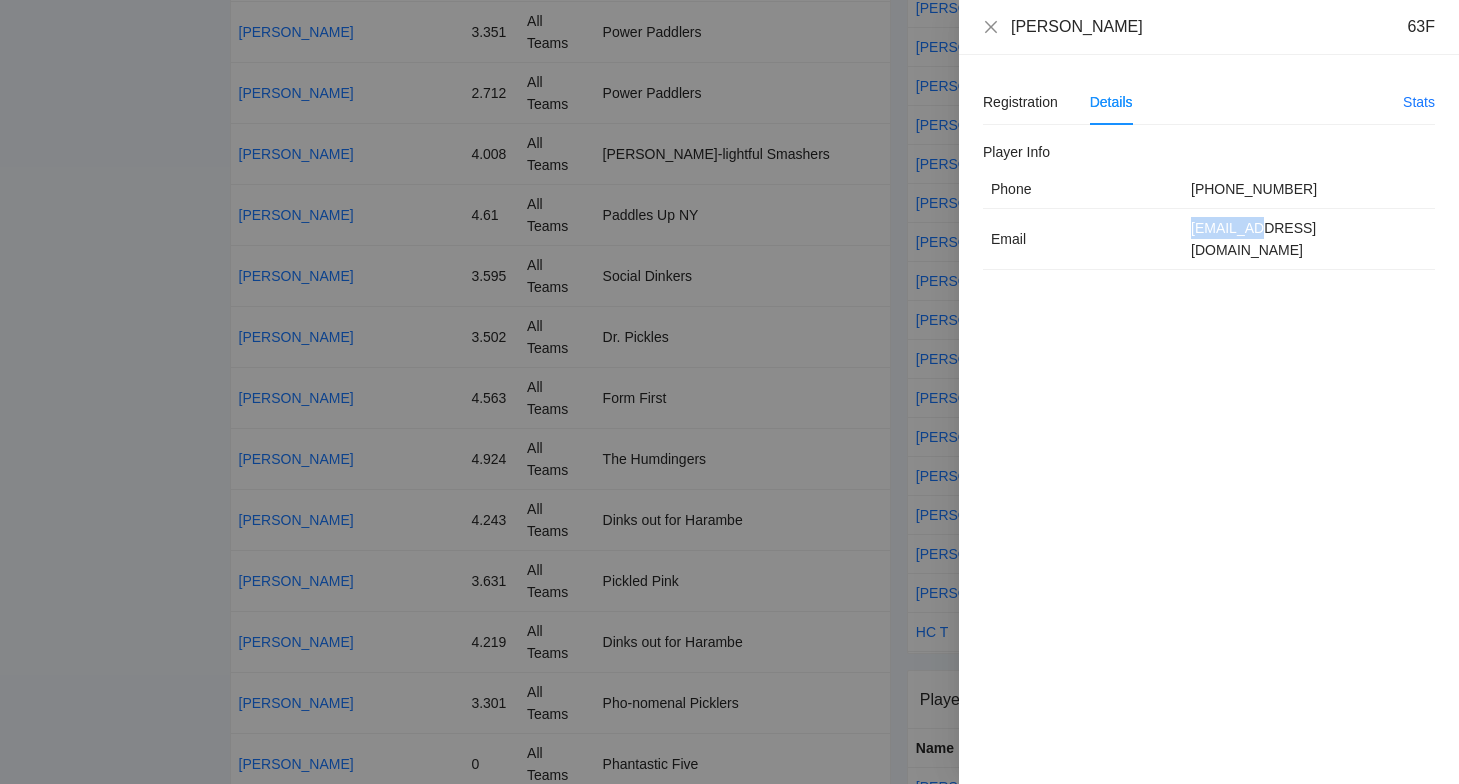 click on "[EMAIL_ADDRESS][DOMAIN_NAME]" at bounding box center [1309, 239] 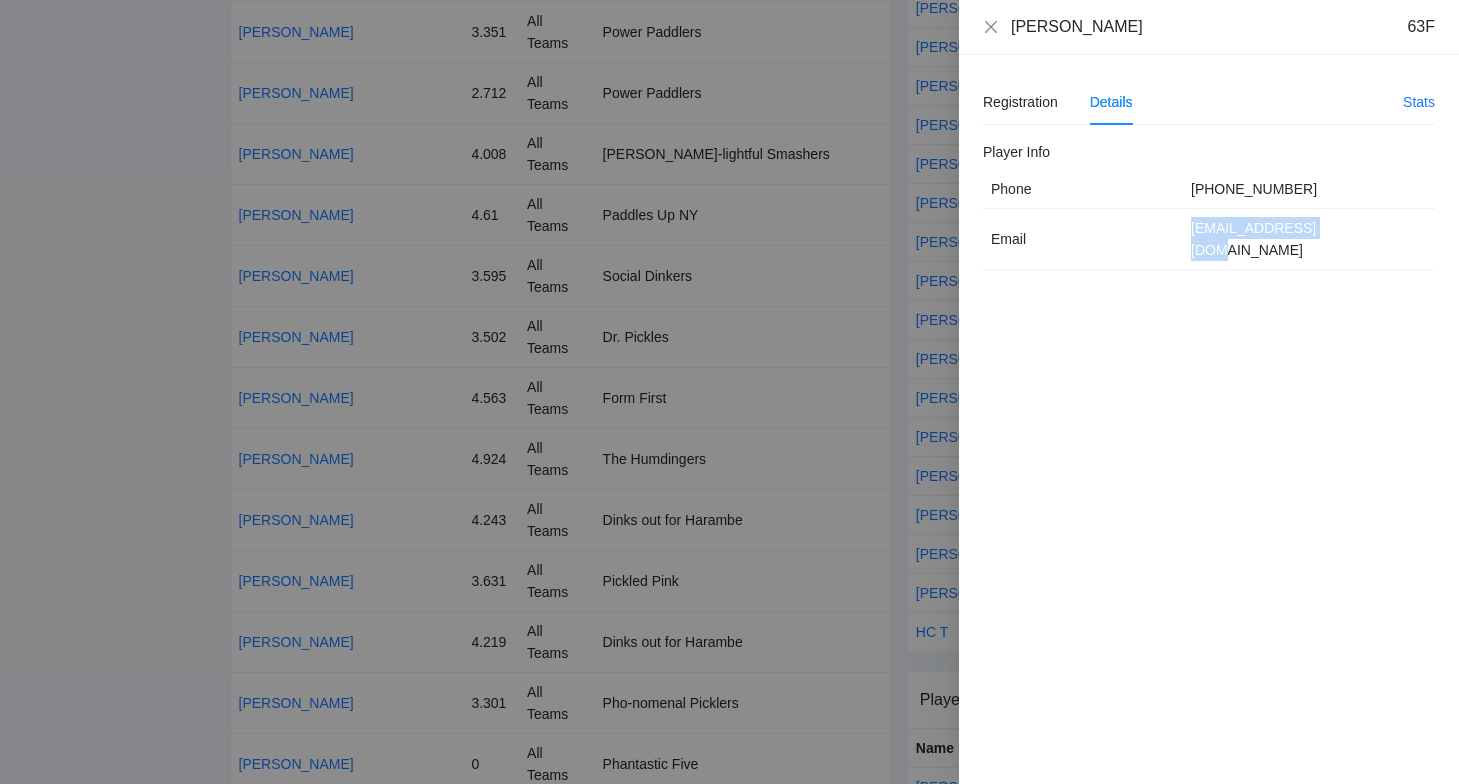 click on "[EMAIL_ADDRESS][DOMAIN_NAME]" at bounding box center (1309, 239) 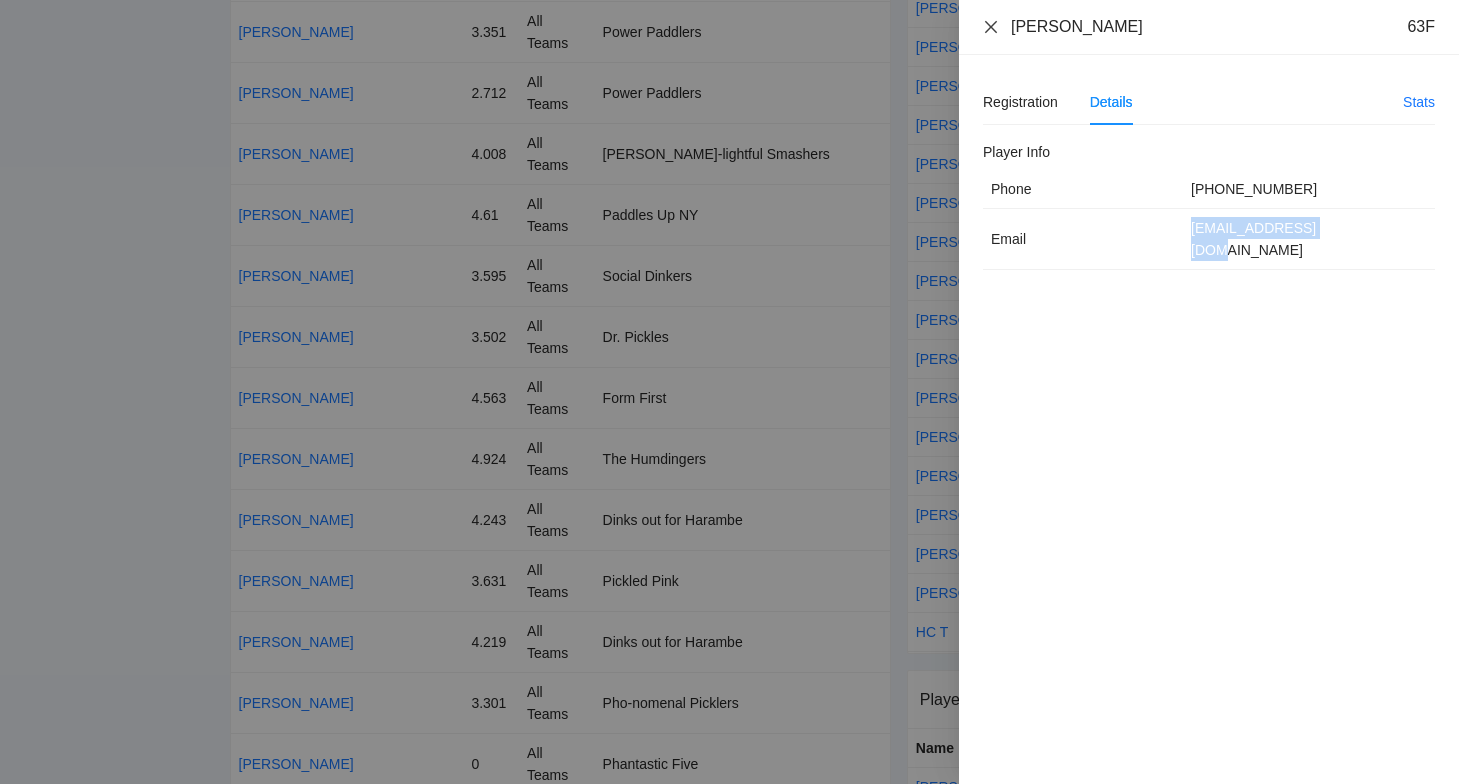 click 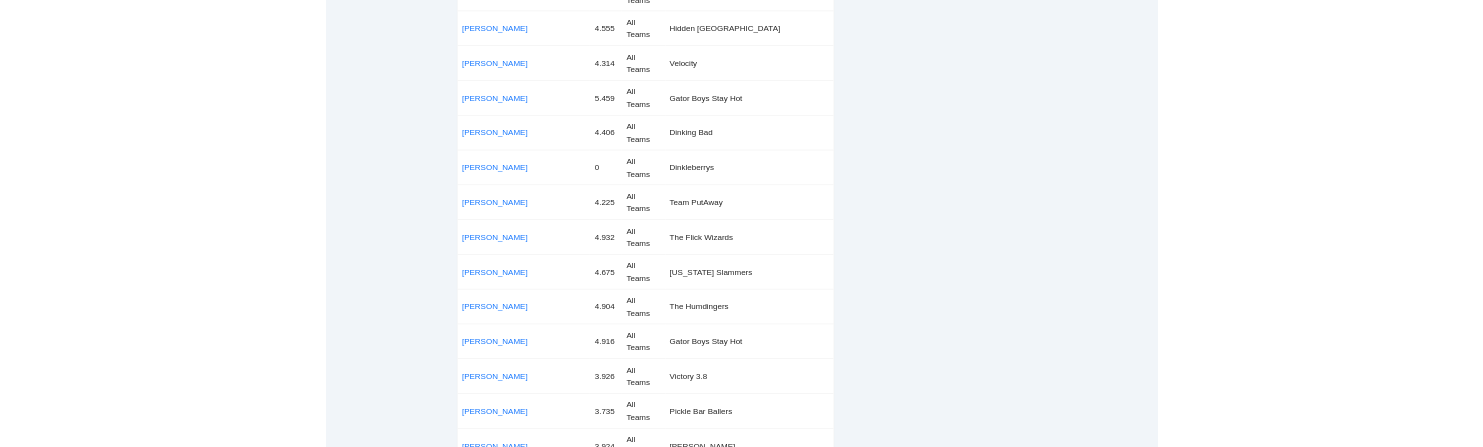 scroll, scrollTop: 966, scrollLeft: 0, axis: vertical 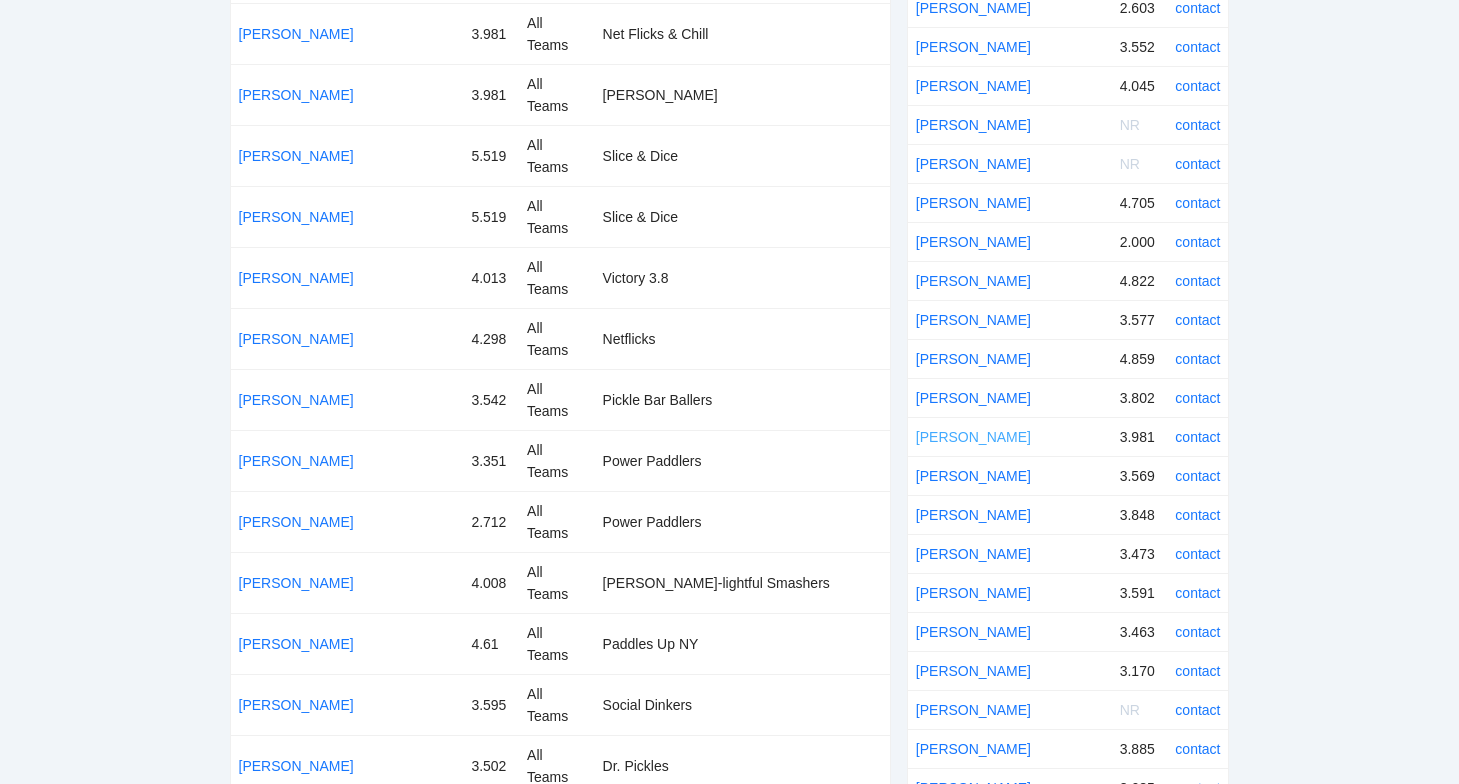 click on "[PERSON_NAME]" at bounding box center [973, 437] 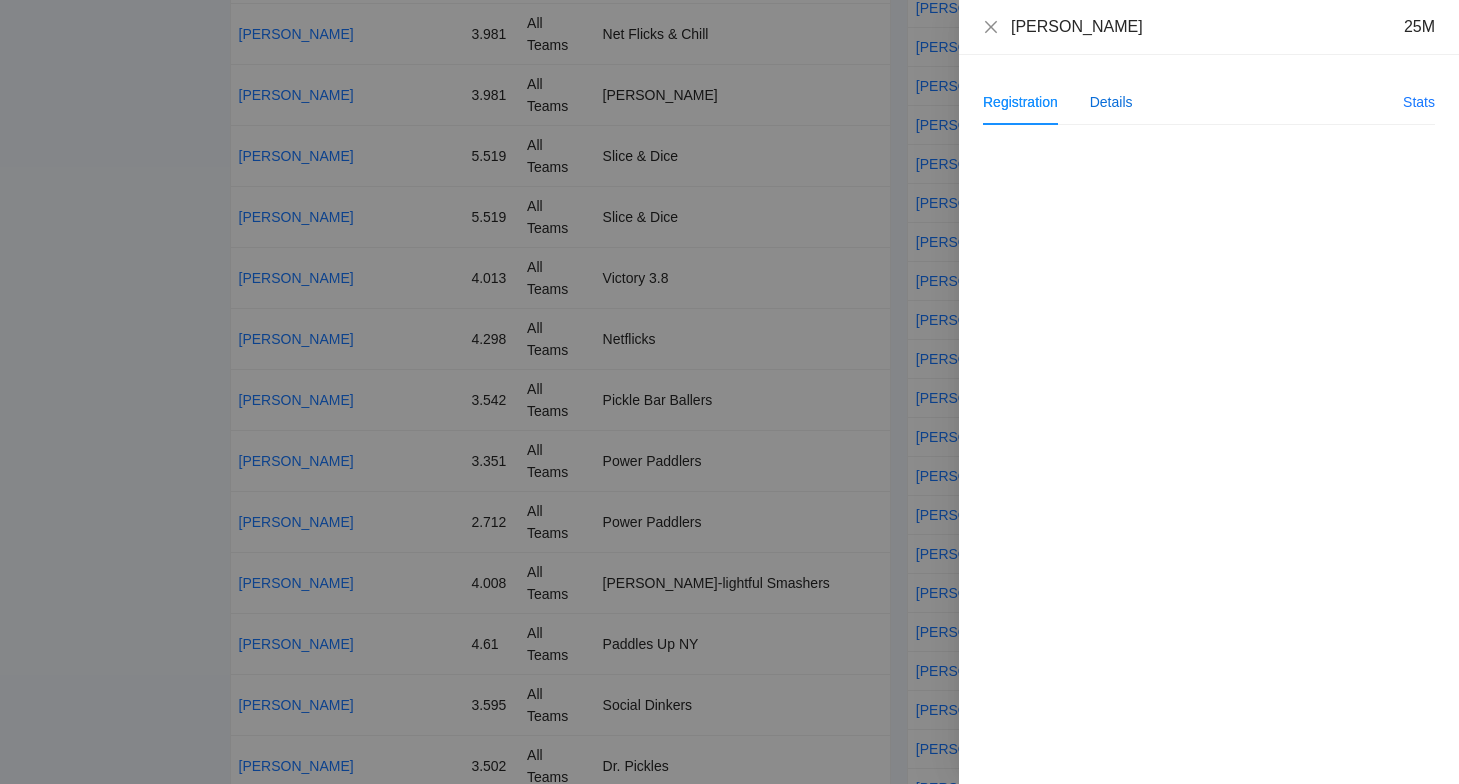 click on "Details" at bounding box center [1111, 102] 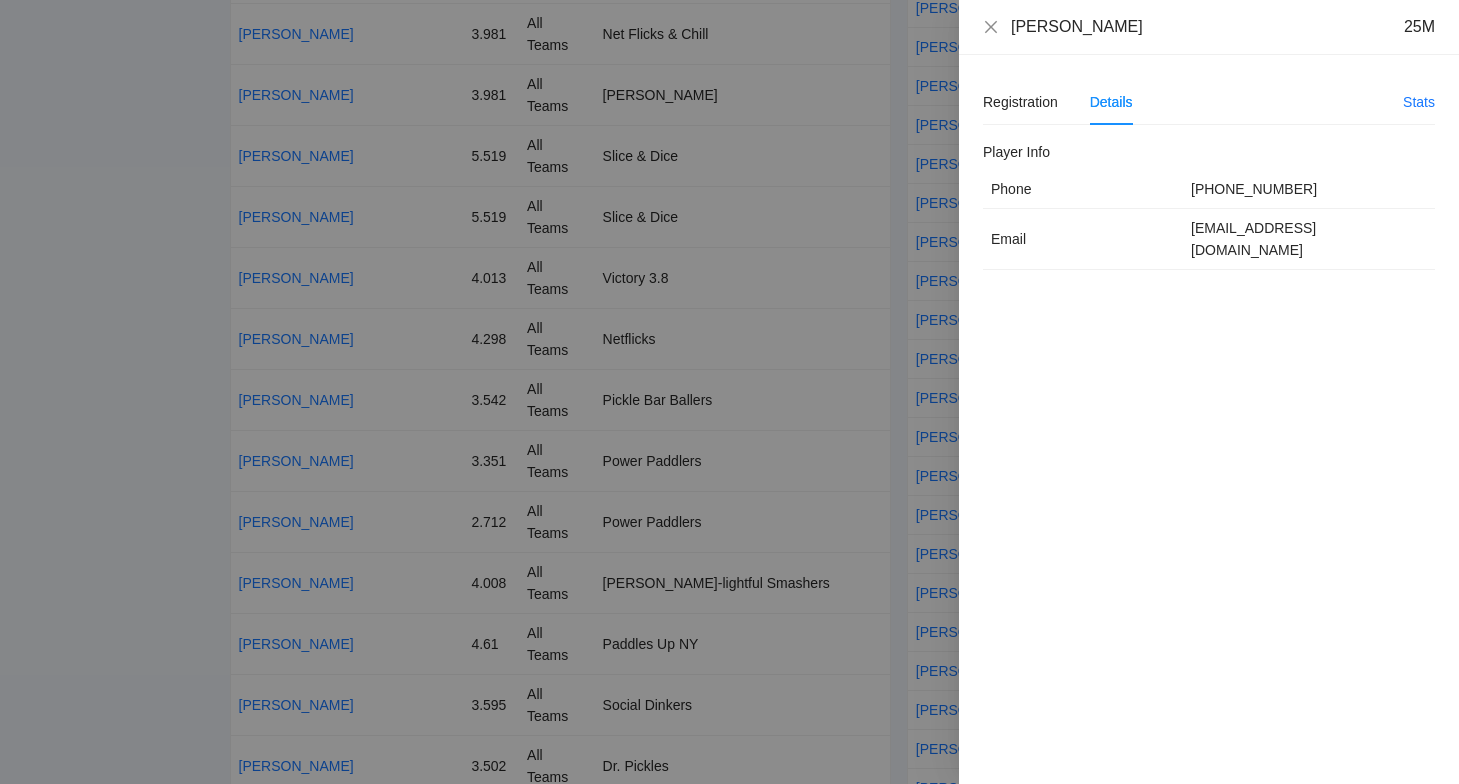 click on "[EMAIL_ADDRESS][DOMAIN_NAME]" at bounding box center [1309, 239] 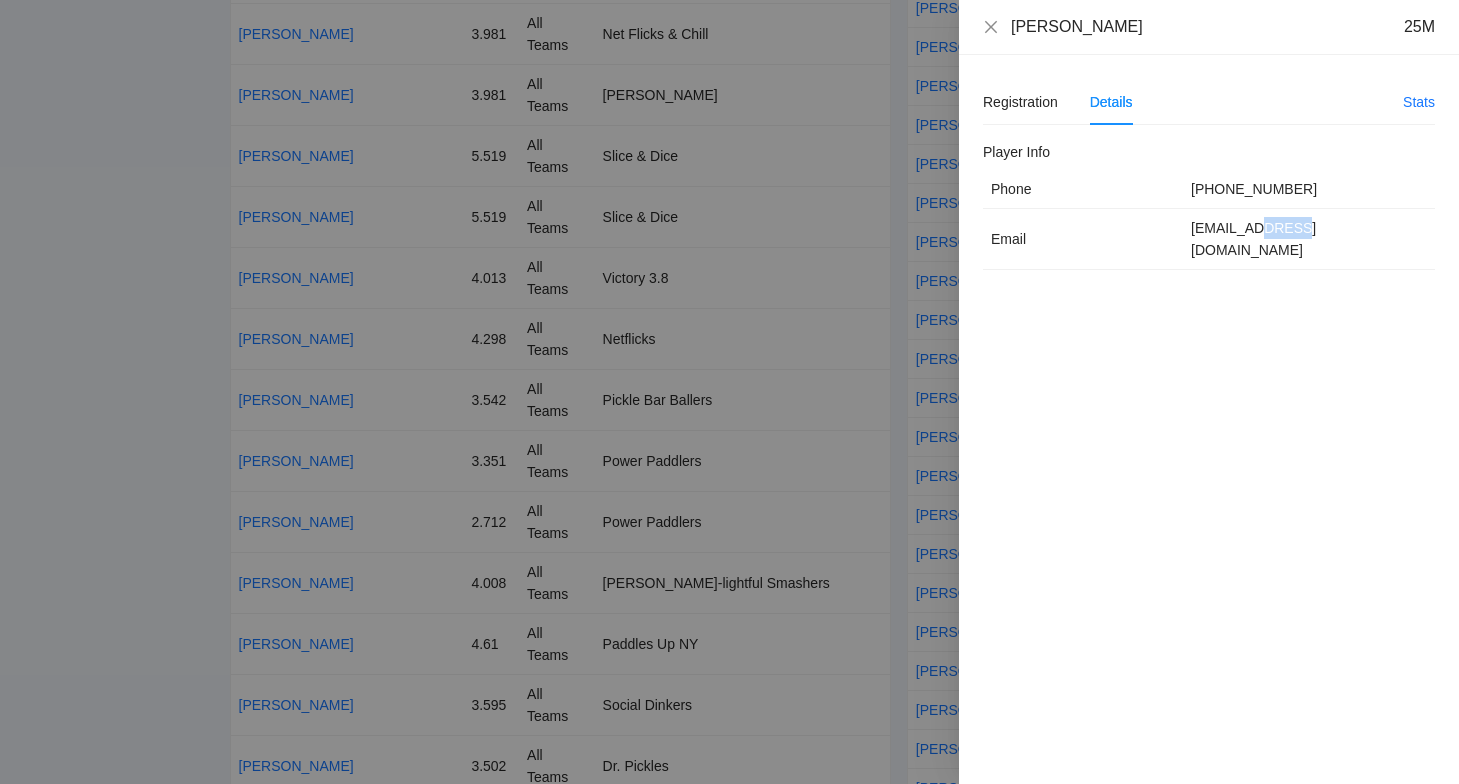 click on "[EMAIL_ADDRESS][DOMAIN_NAME]" at bounding box center (1309, 239) 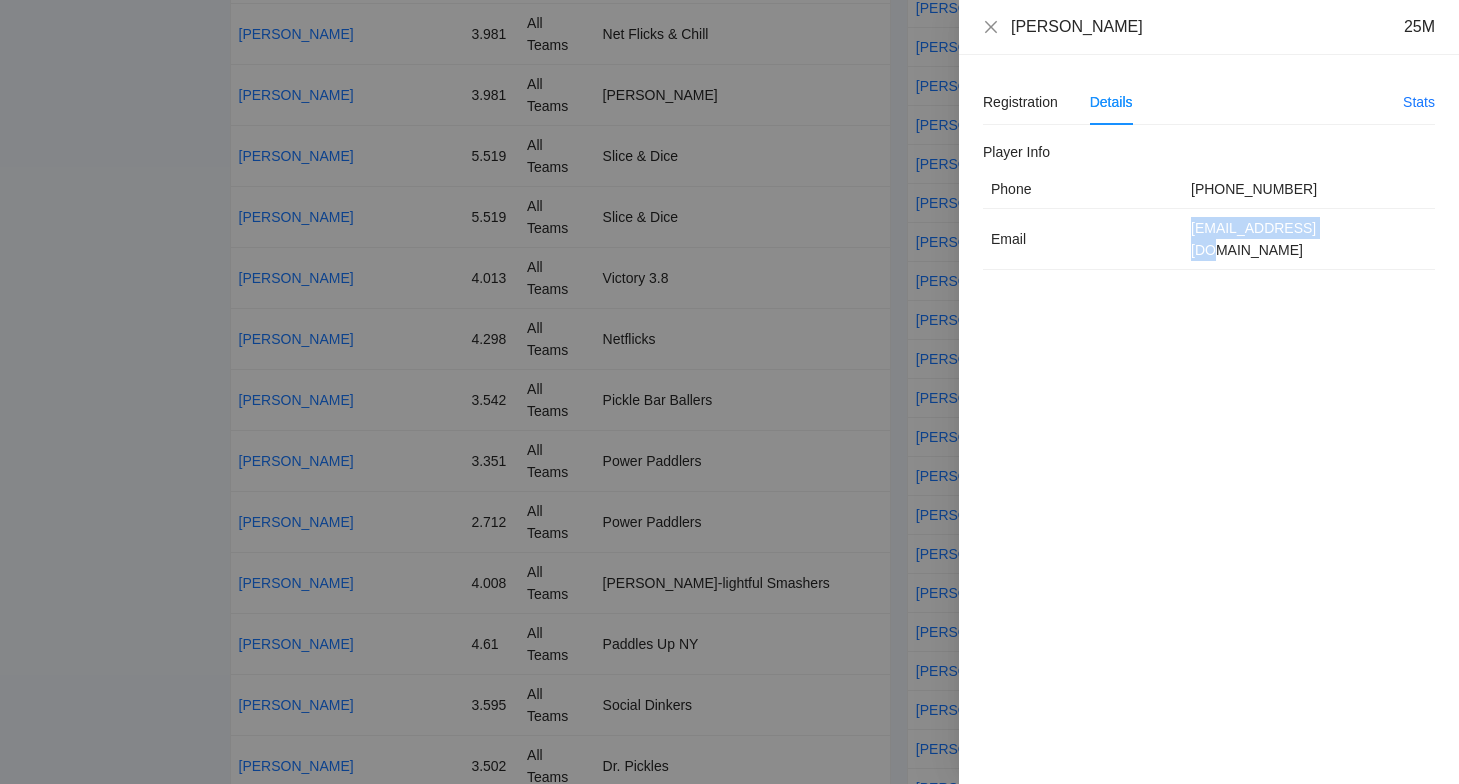 copy on "[EMAIL_ADDRESS][DOMAIN_NAME]" 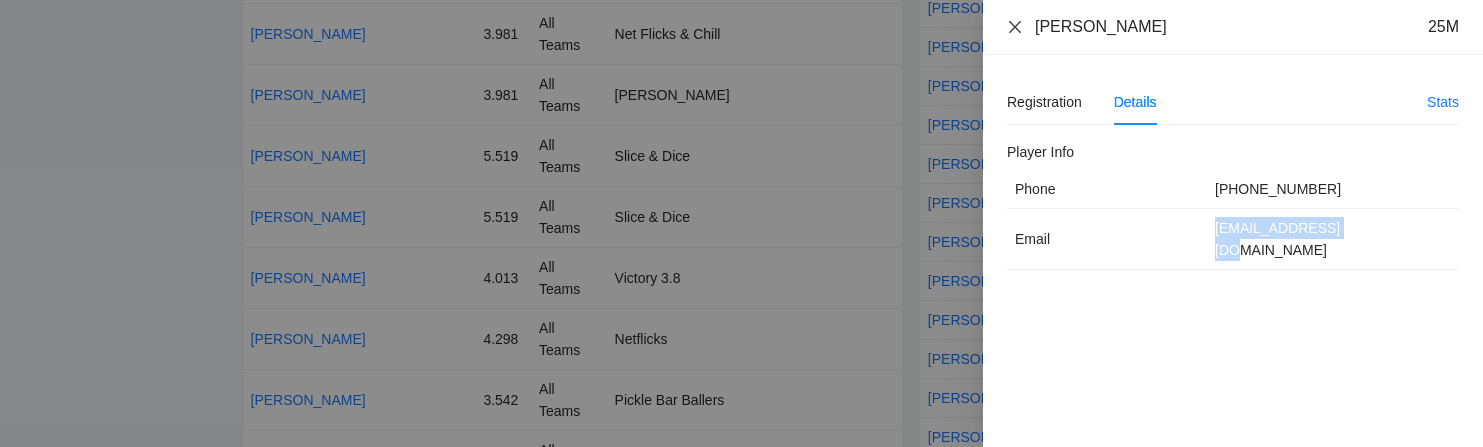 click 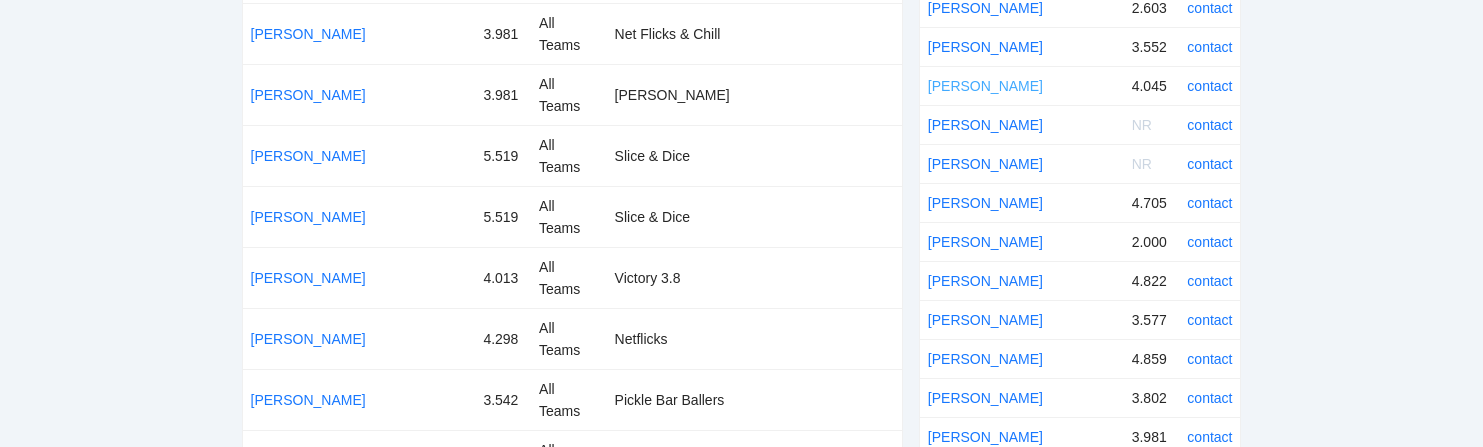 click on "[PERSON_NAME]" at bounding box center [985, 86] 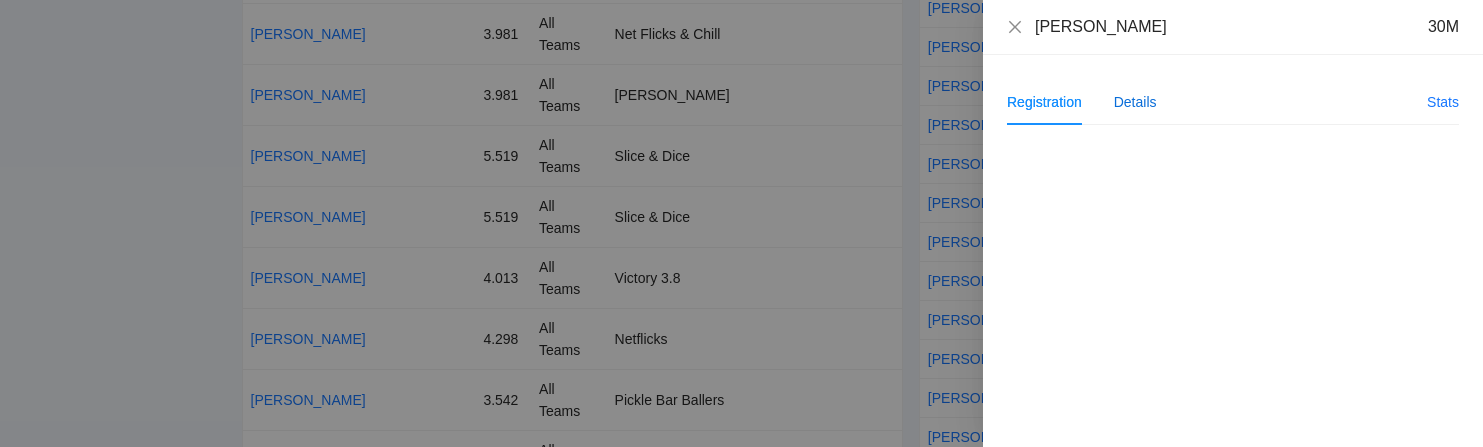 click on "Details" at bounding box center [1135, 102] 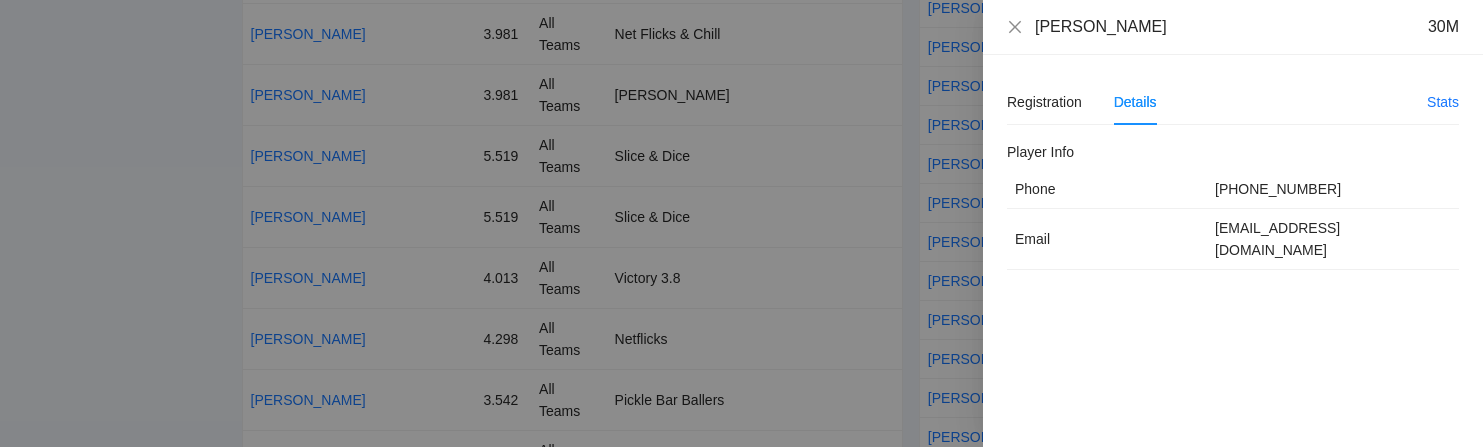 click on "[EMAIL_ADDRESS][DOMAIN_NAME]" at bounding box center [1333, 239] 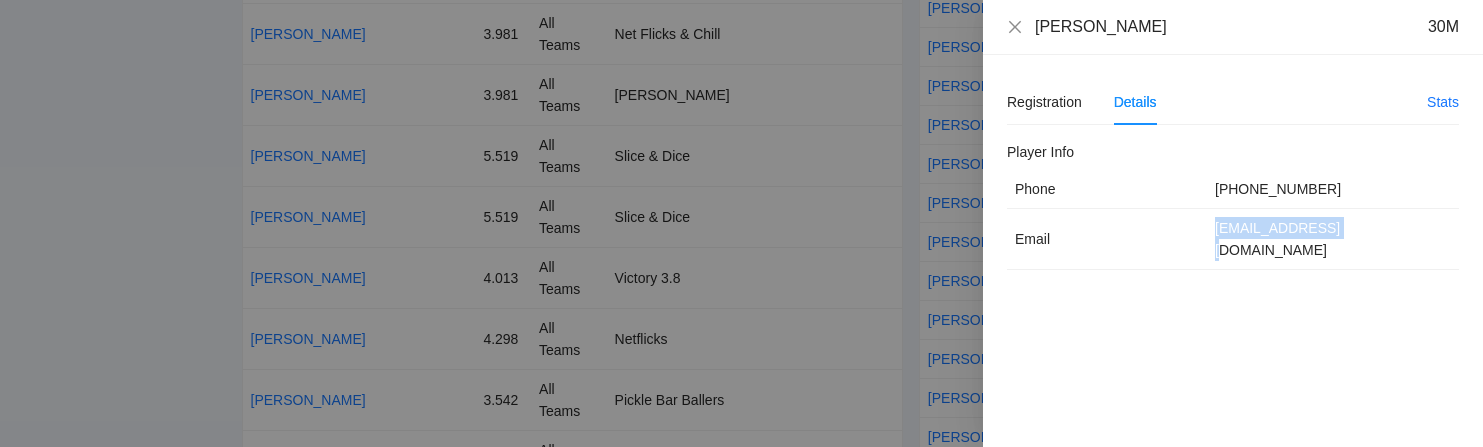 click on "[EMAIL_ADDRESS][DOMAIN_NAME]" at bounding box center (1333, 239) 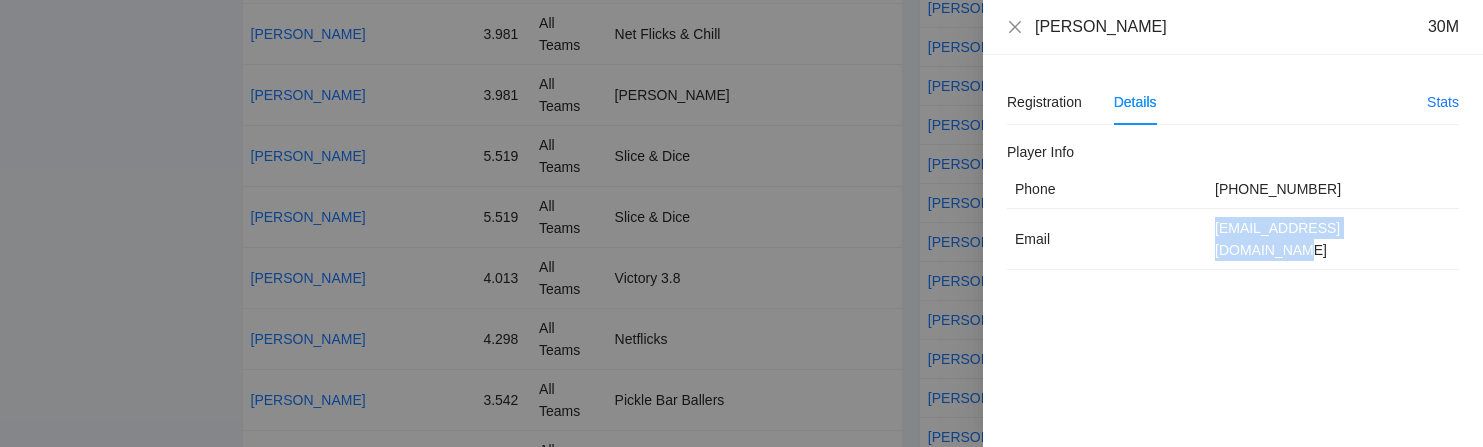 click on "[EMAIL_ADDRESS][DOMAIN_NAME]" at bounding box center [1333, 239] 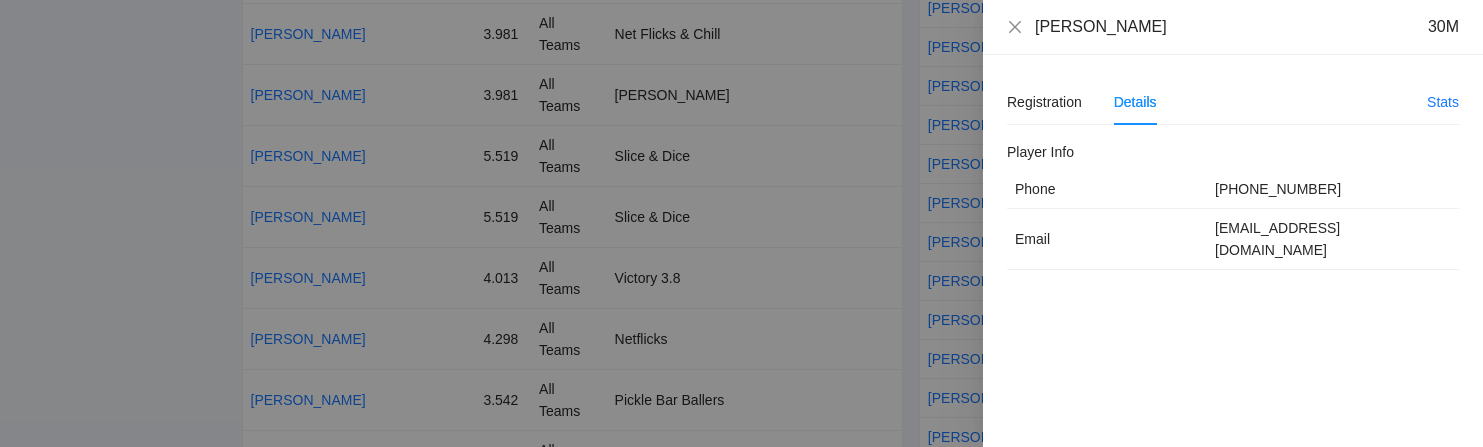 click at bounding box center [741, 223] 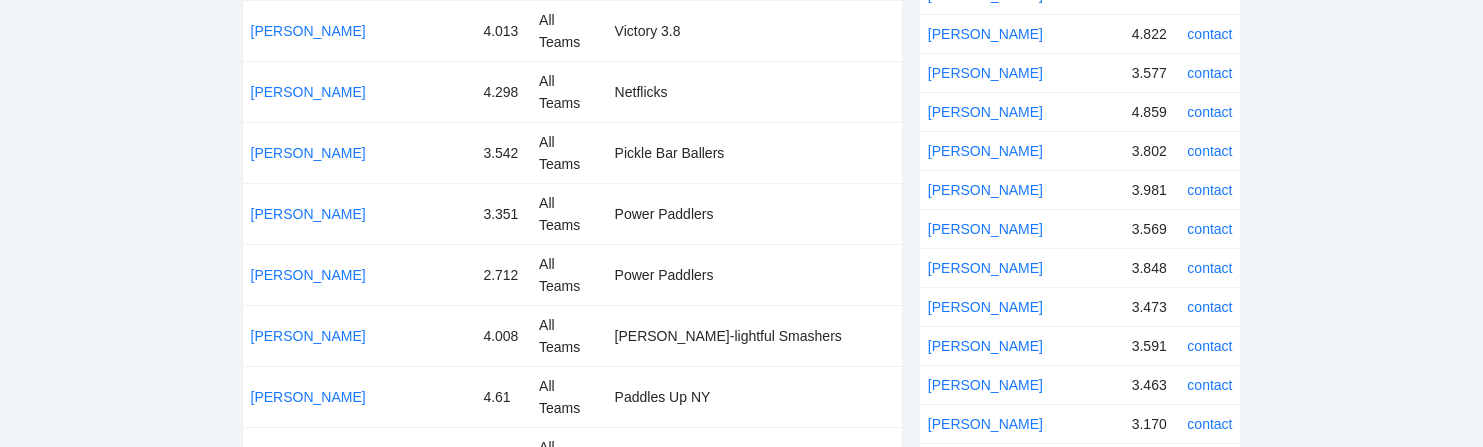 scroll, scrollTop: 589, scrollLeft: 0, axis: vertical 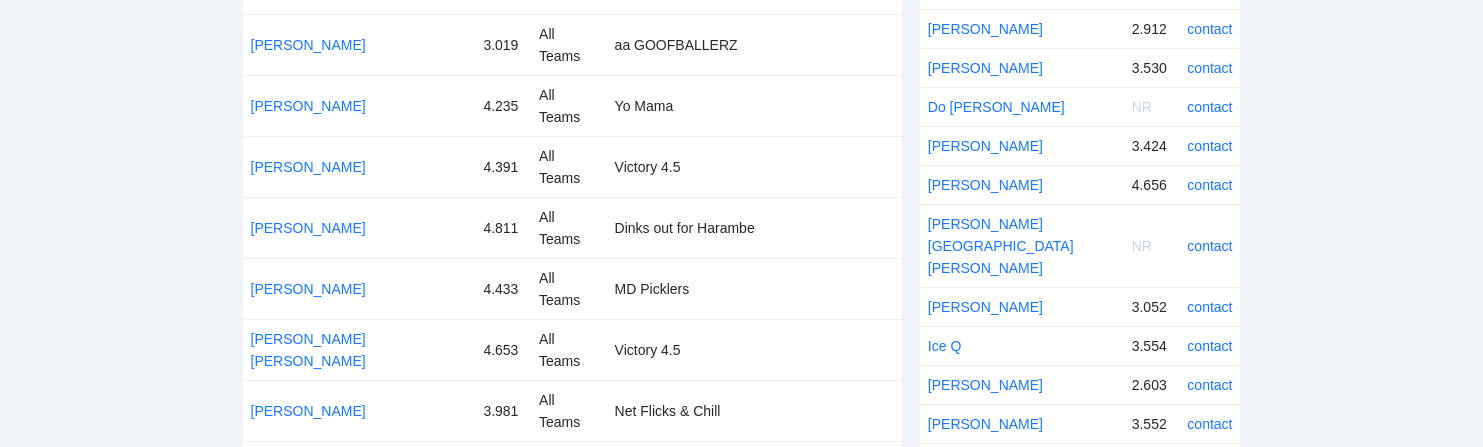 click on "Net Flicks & Chill" at bounding box center [754, 411] 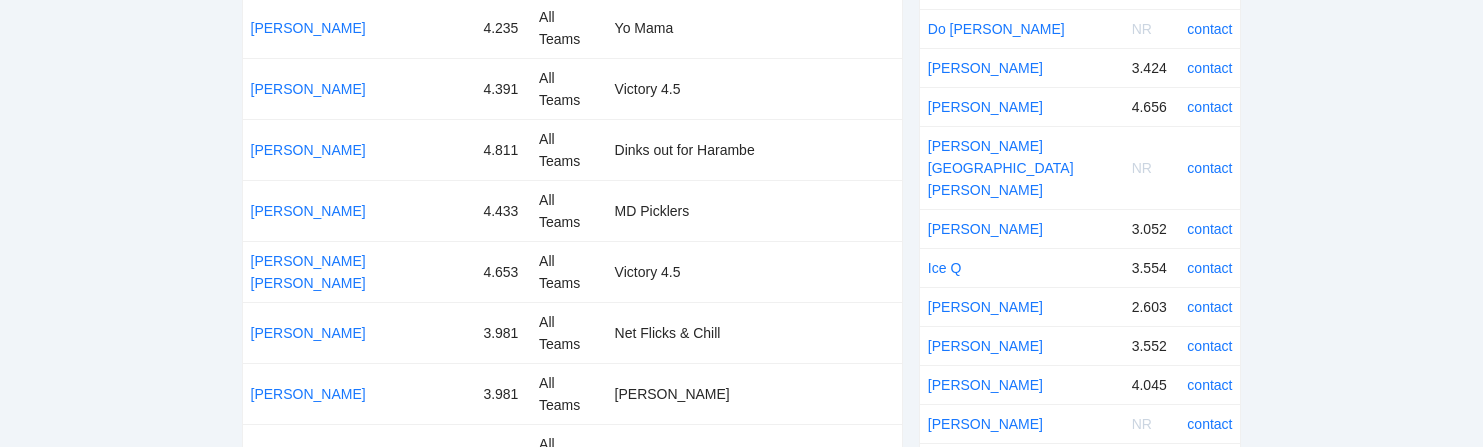 scroll, scrollTop: 1447, scrollLeft: 0, axis: vertical 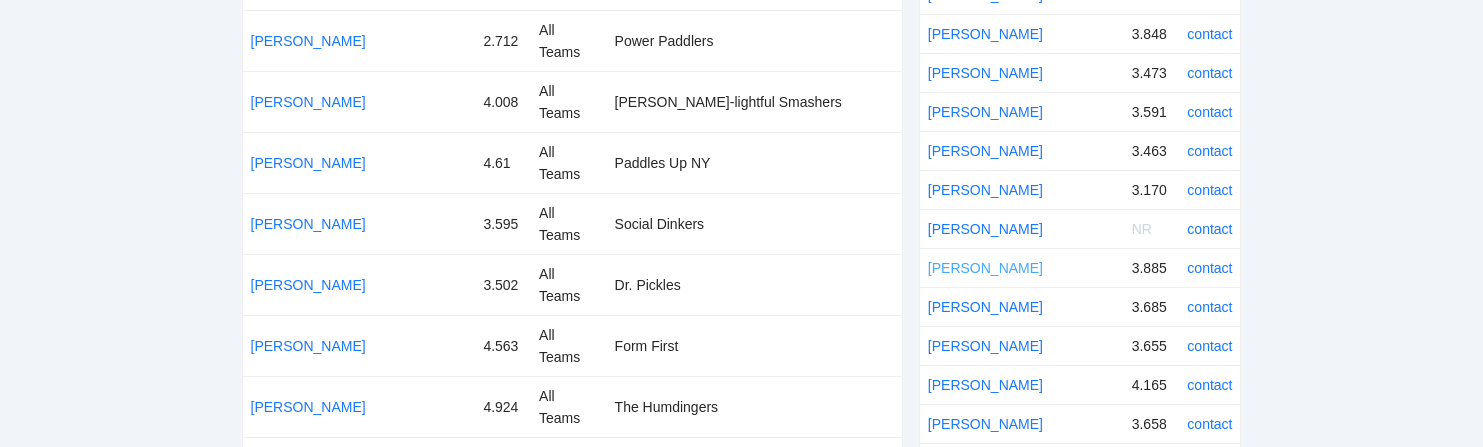 click on "[PERSON_NAME]" at bounding box center (985, 268) 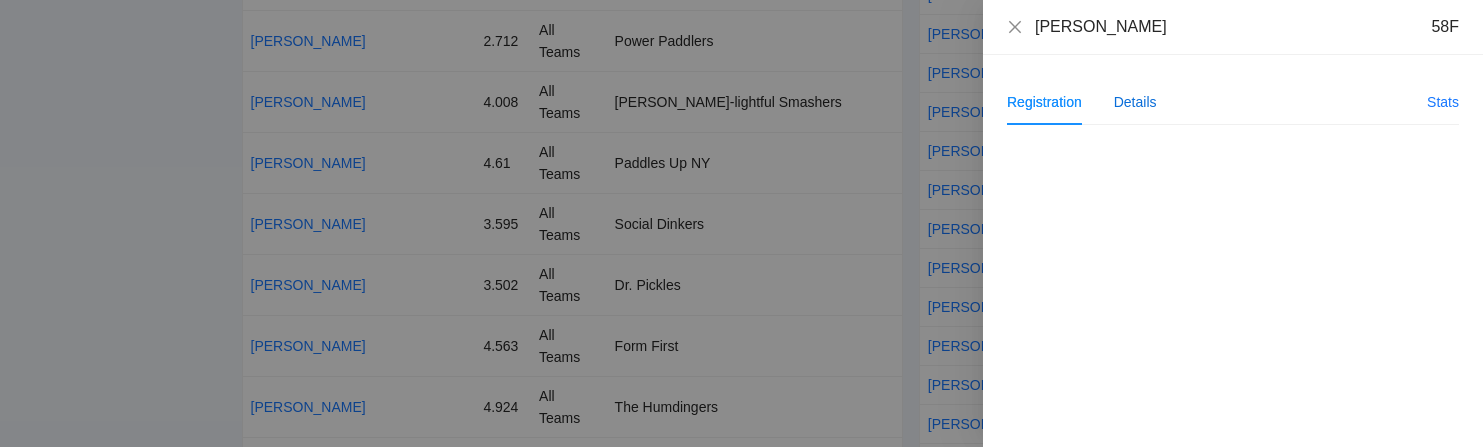 click on "Details" at bounding box center (1135, 102) 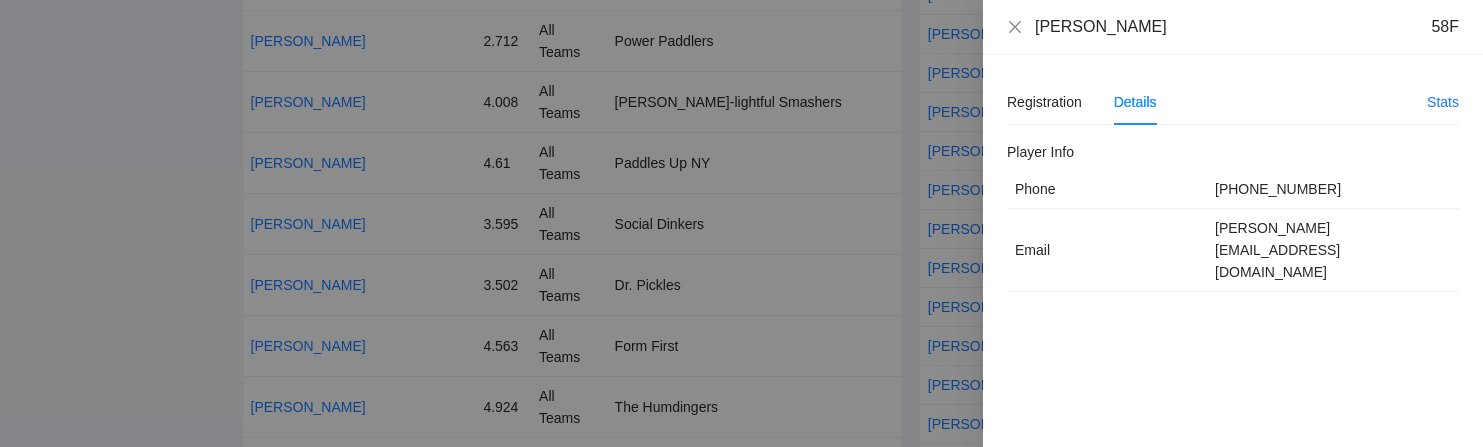 click on "[PERSON_NAME][EMAIL_ADDRESS][DOMAIN_NAME]" at bounding box center (1333, 250) 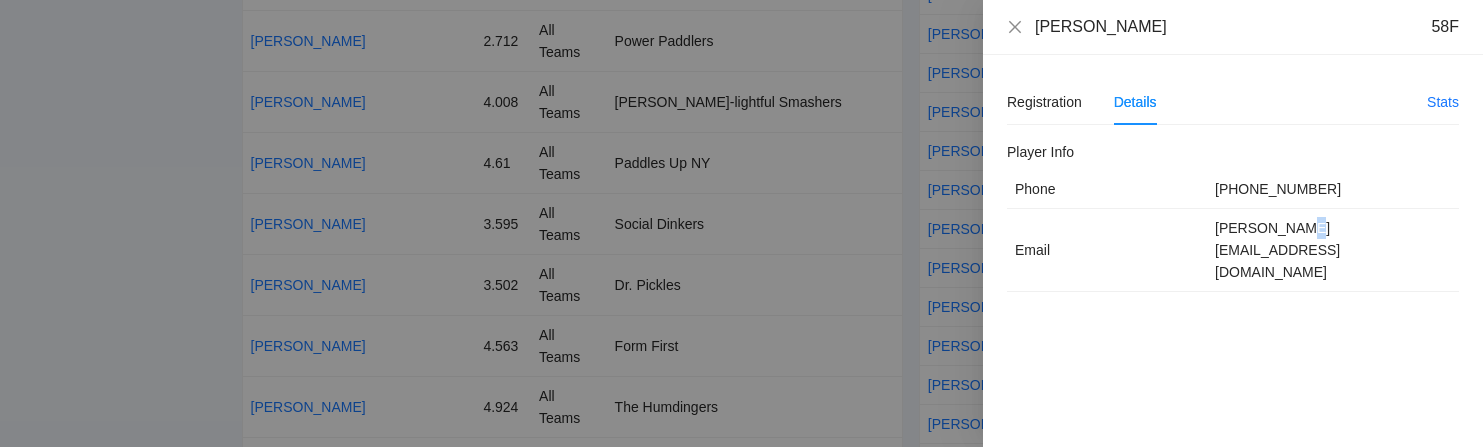 click on "[PERSON_NAME][EMAIL_ADDRESS][DOMAIN_NAME]" at bounding box center [1333, 250] 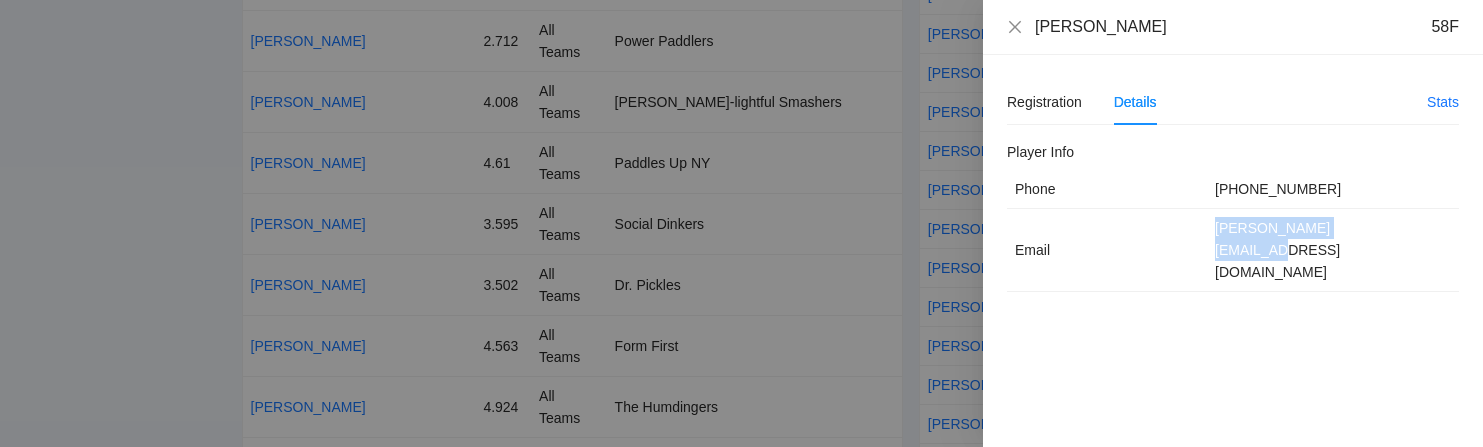 click on "[PERSON_NAME][EMAIL_ADDRESS][DOMAIN_NAME]" at bounding box center [1333, 250] 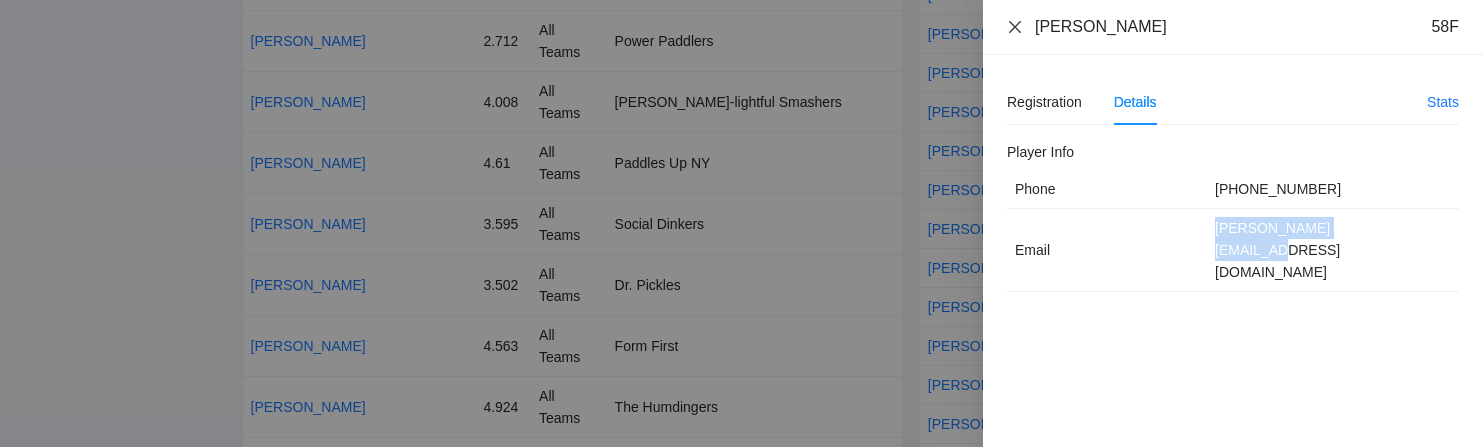 click 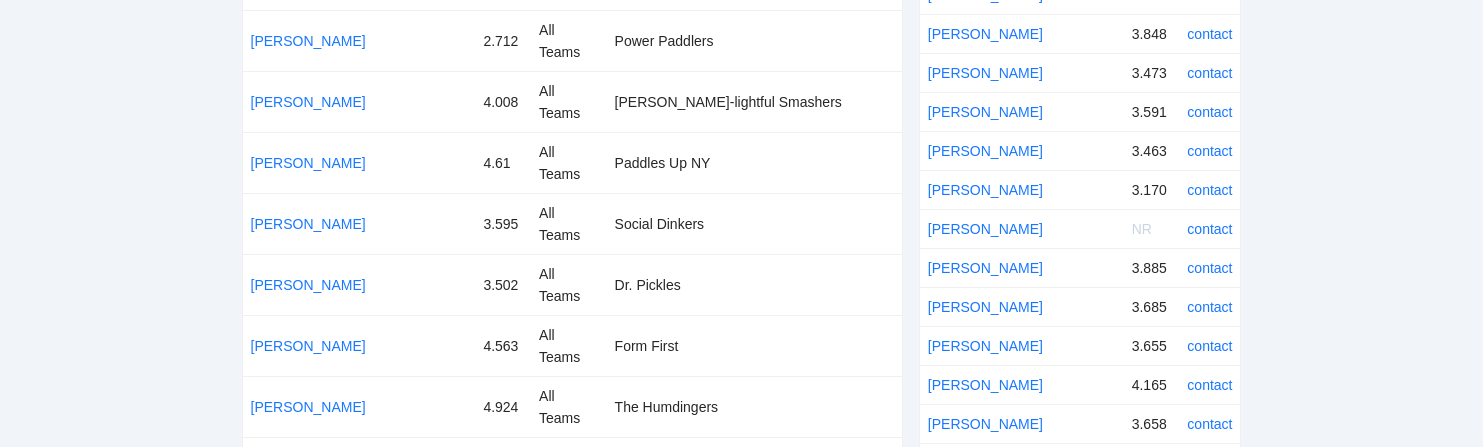 click on "Gator Boys Stay Hot" at bounding box center [754, 834] 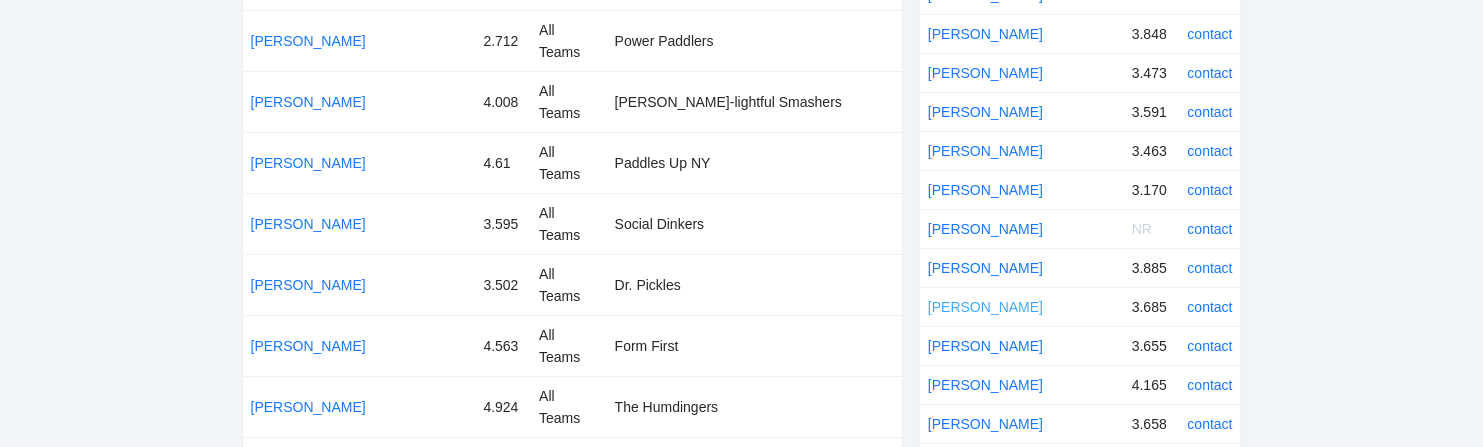 click on "[PERSON_NAME]" at bounding box center [985, 307] 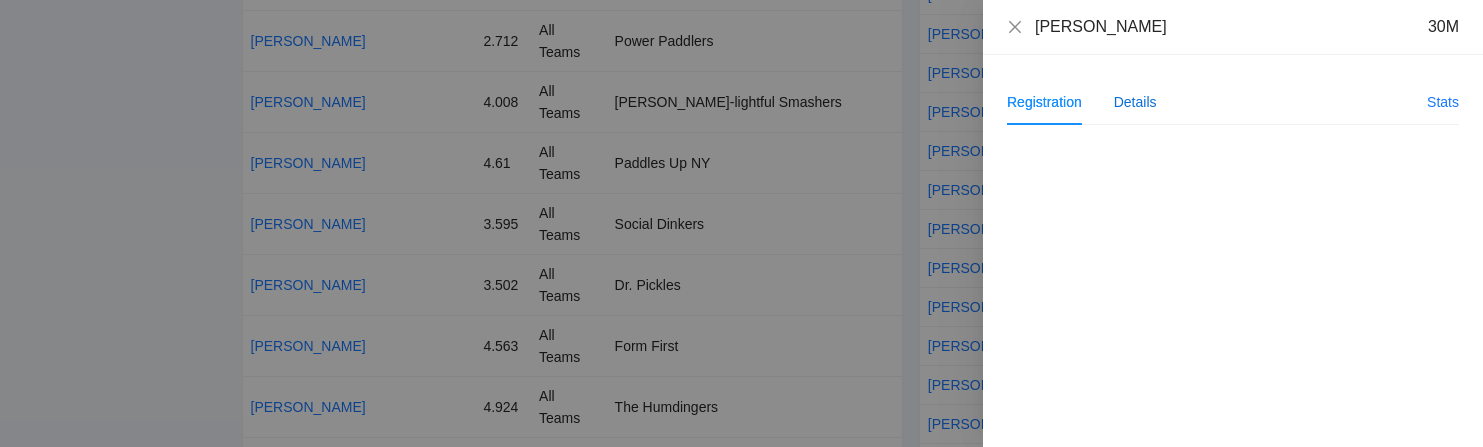 click on "Details" at bounding box center [1135, 102] 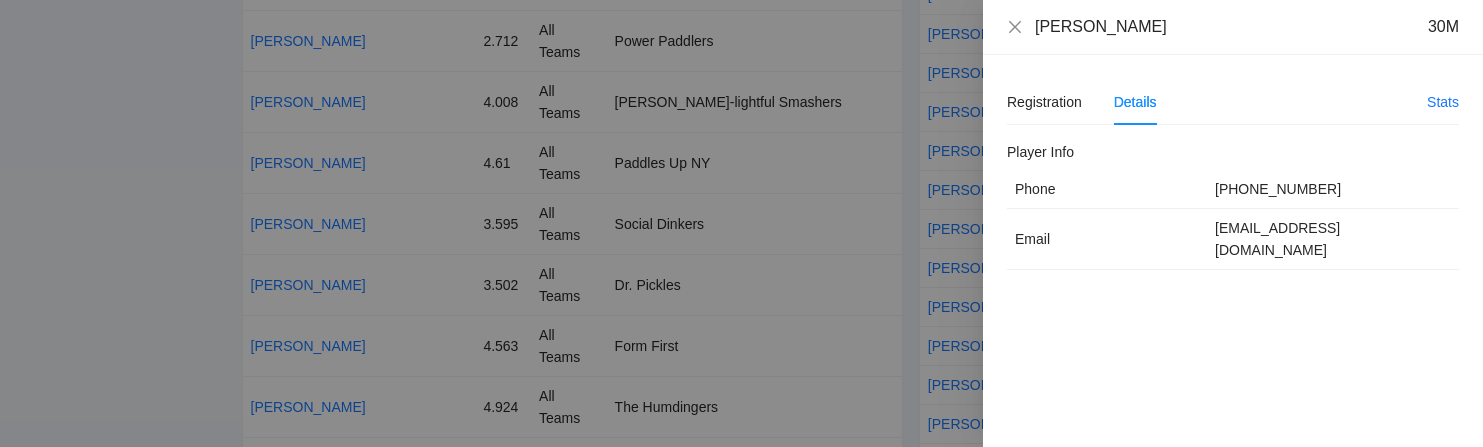 click on "[EMAIL_ADDRESS][DOMAIN_NAME]" at bounding box center [1333, 239] 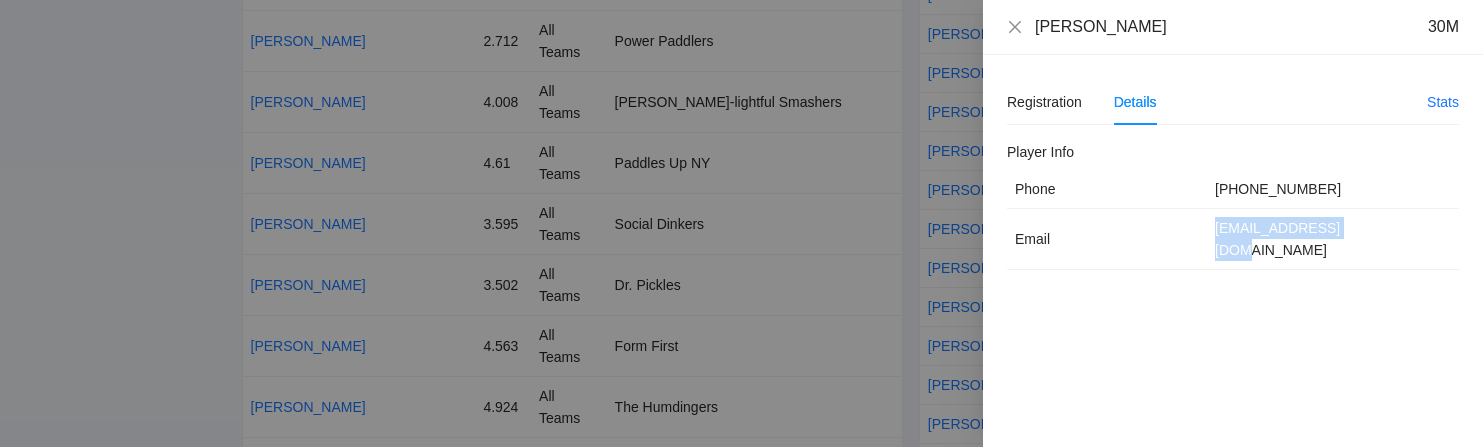 click on "[EMAIL_ADDRESS][DOMAIN_NAME]" at bounding box center [1333, 239] 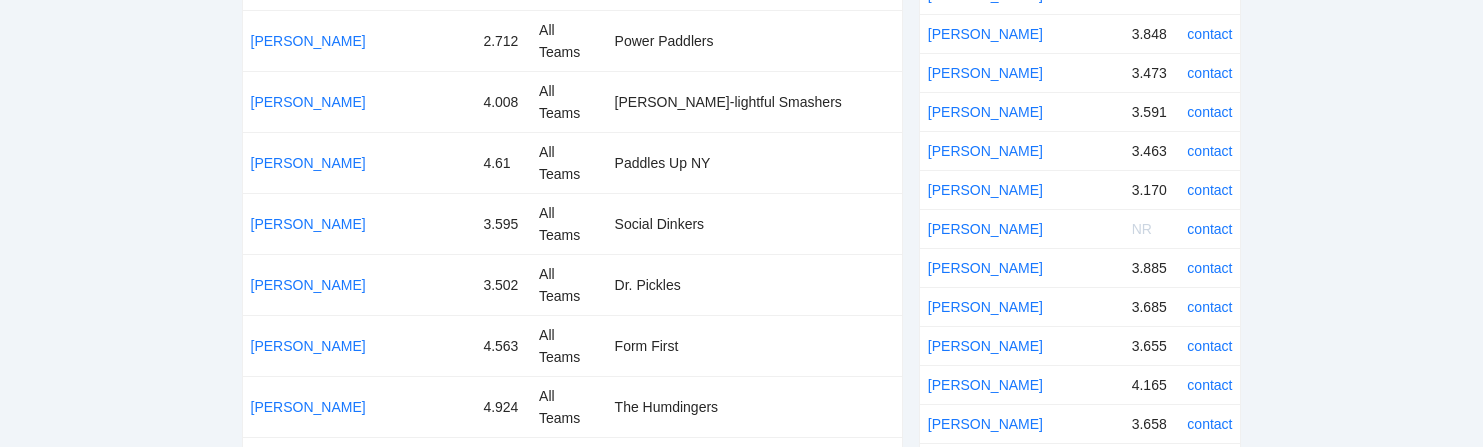scroll, scrollTop: 589, scrollLeft: 0, axis: vertical 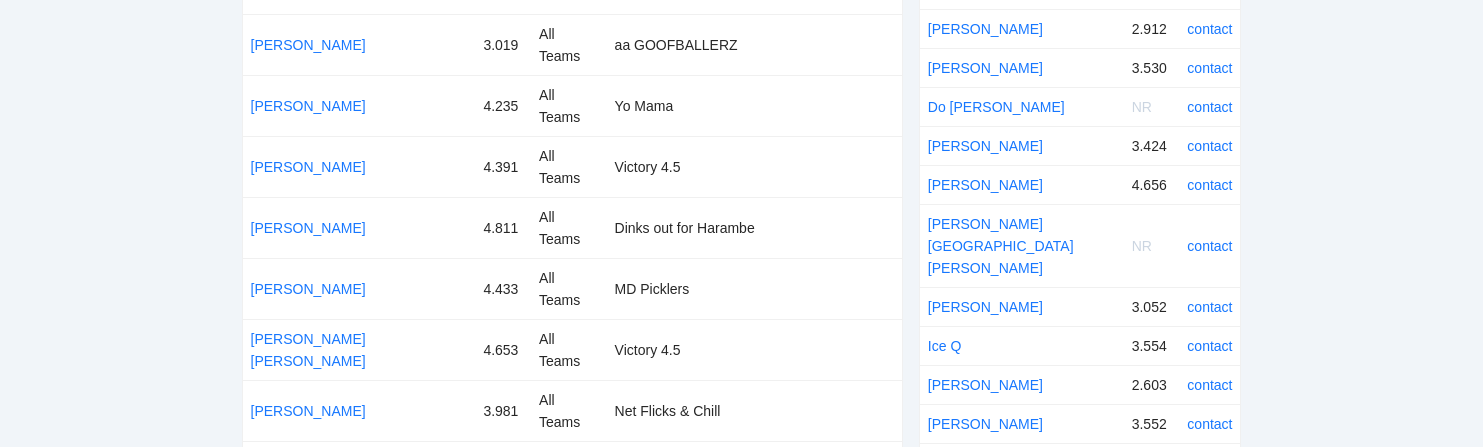 click on "[PERSON_NAME] [GEOGRAPHIC_DATA][PERSON_NAME]" at bounding box center [1022, 246] 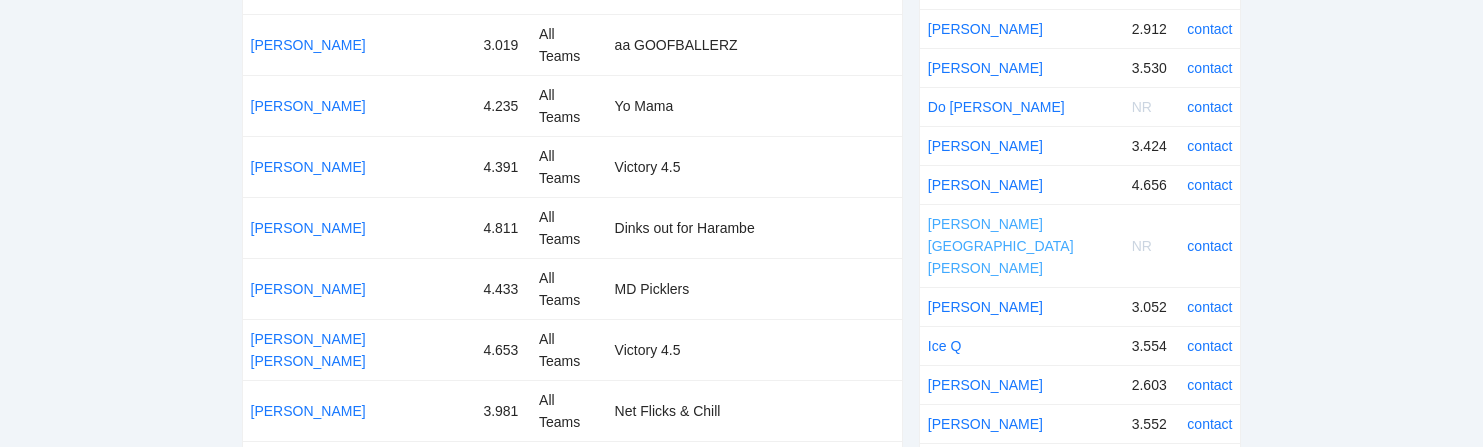 click on "[PERSON_NAME] [GEOGRAPHIC_DATA][PERSON_NAME]" at bounding box center (1001, 246) 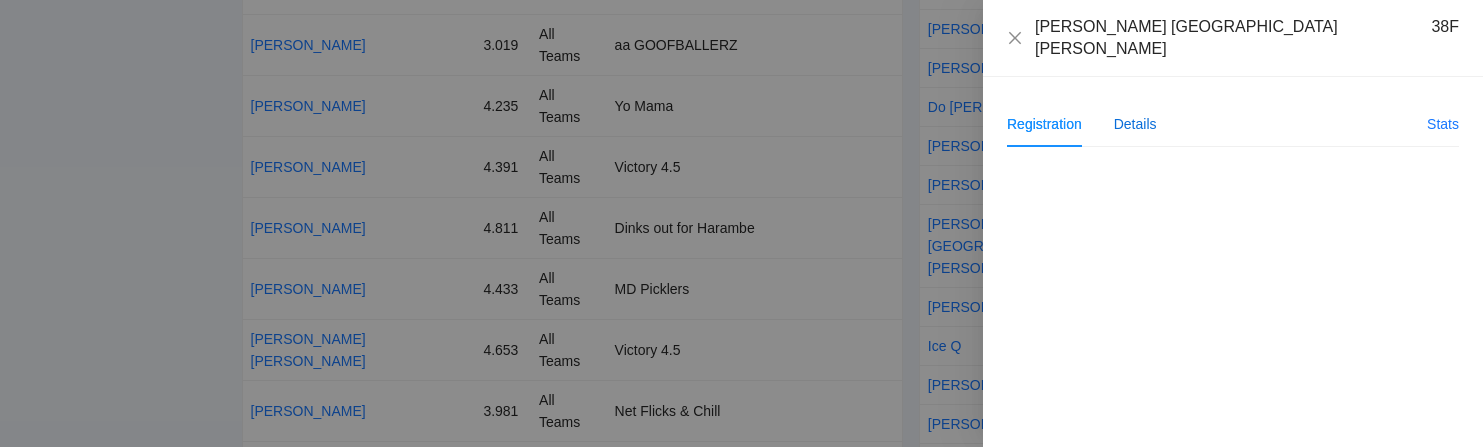click on "Details" at bounding box center (1135, 124) 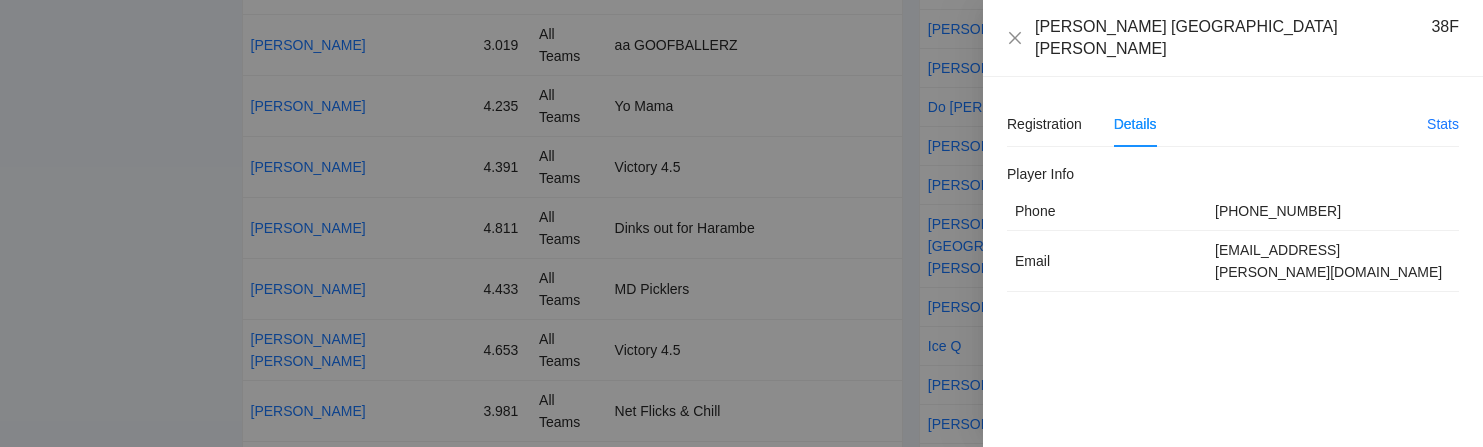 click on "[EMAIL_ADDRESS][PERSON_NAME][DOMAIN_NAME]" at bounding box center [1333, 261] 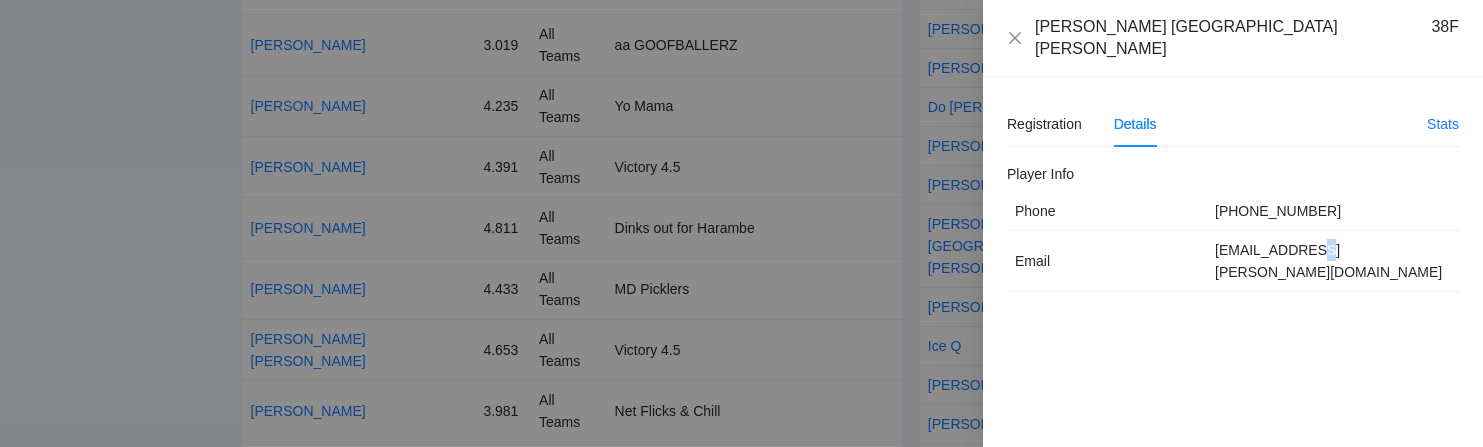 click on "[EMAIL_ADDRESS][PERSON_NAME][DOMAIN_NAME]" at bounding box center (1333, 261) 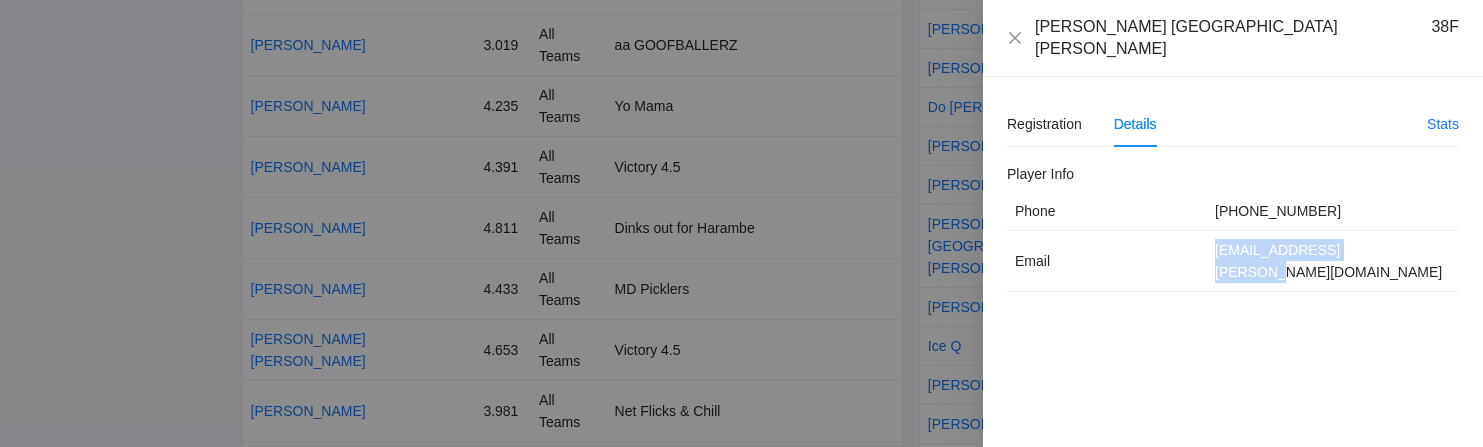 click on "[EMAIL_ADDRESS][PERSON_NAME][DOMAIN_NAME]" at bounding box center (1333, 261) 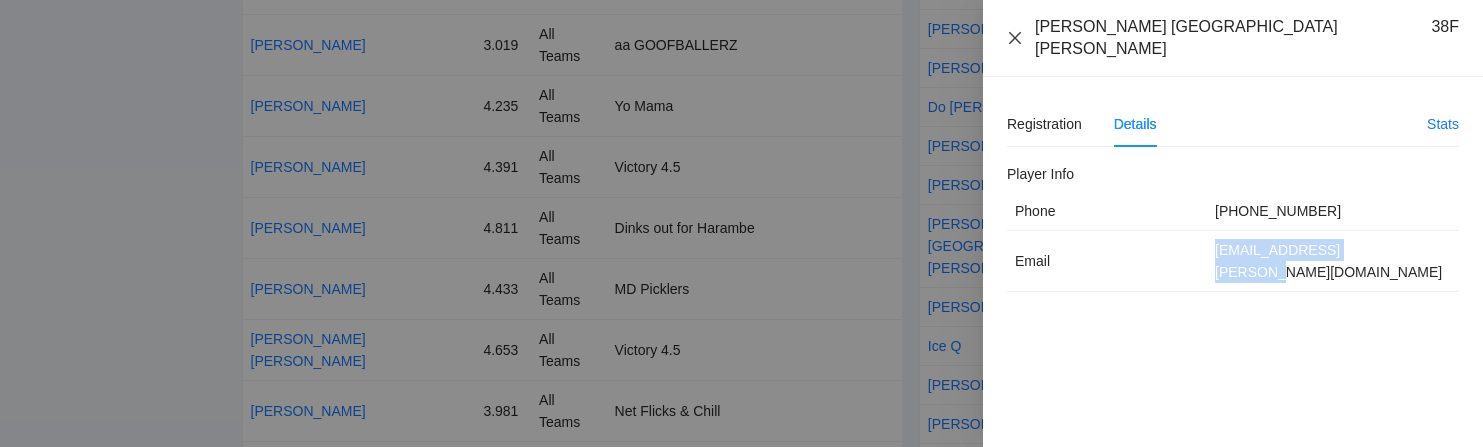 click 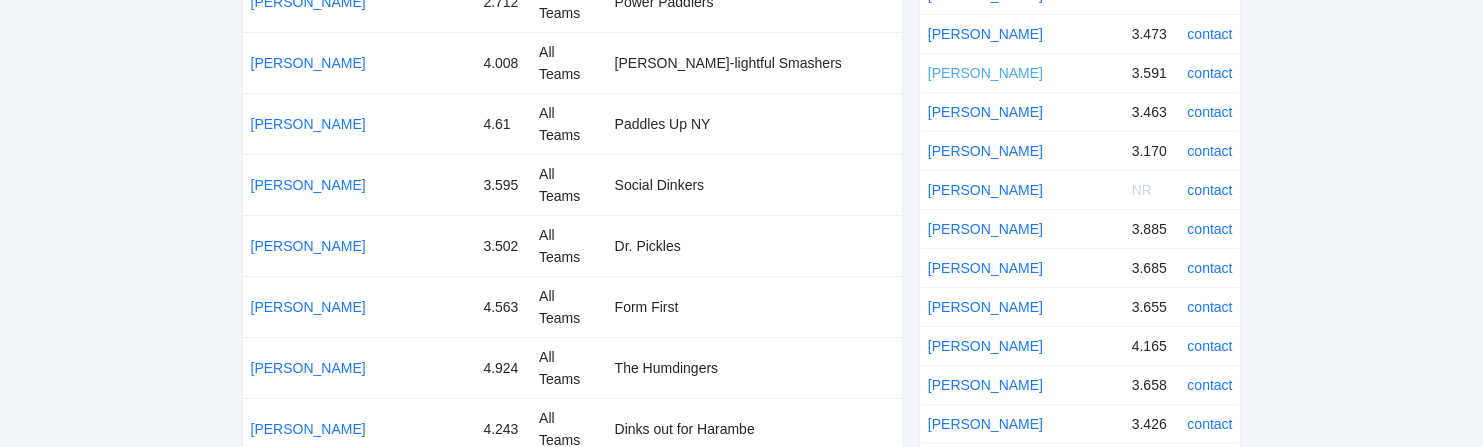 scroll, scrollTop: 1096, scrollLeft: 0, axis: vertical 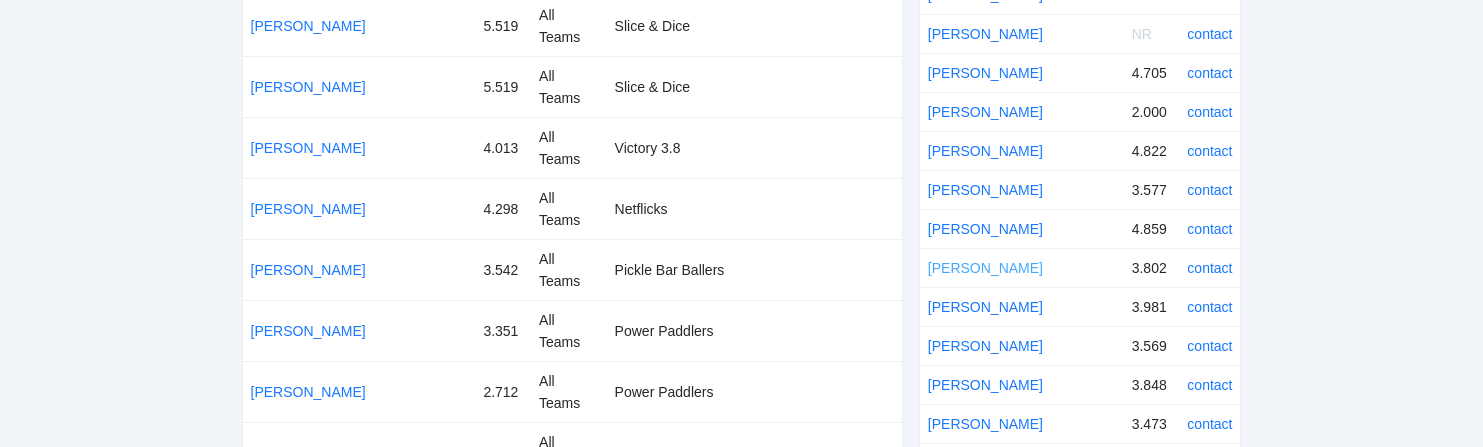 click on "[PERSON_NAME]" at bounding box center [985, 268] 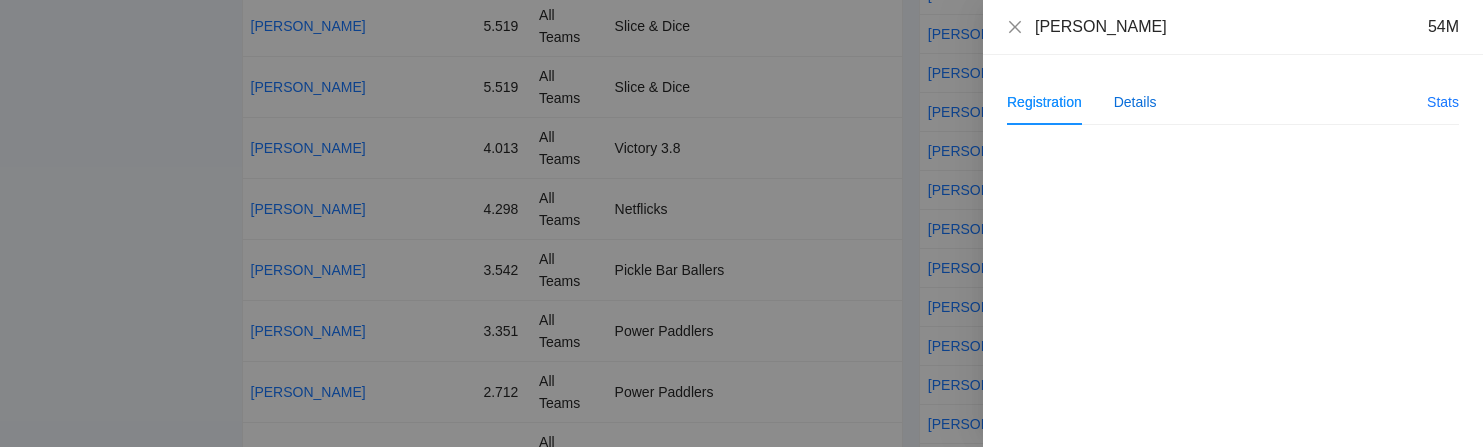 click on "Details" at bounding box center [1135, 102] 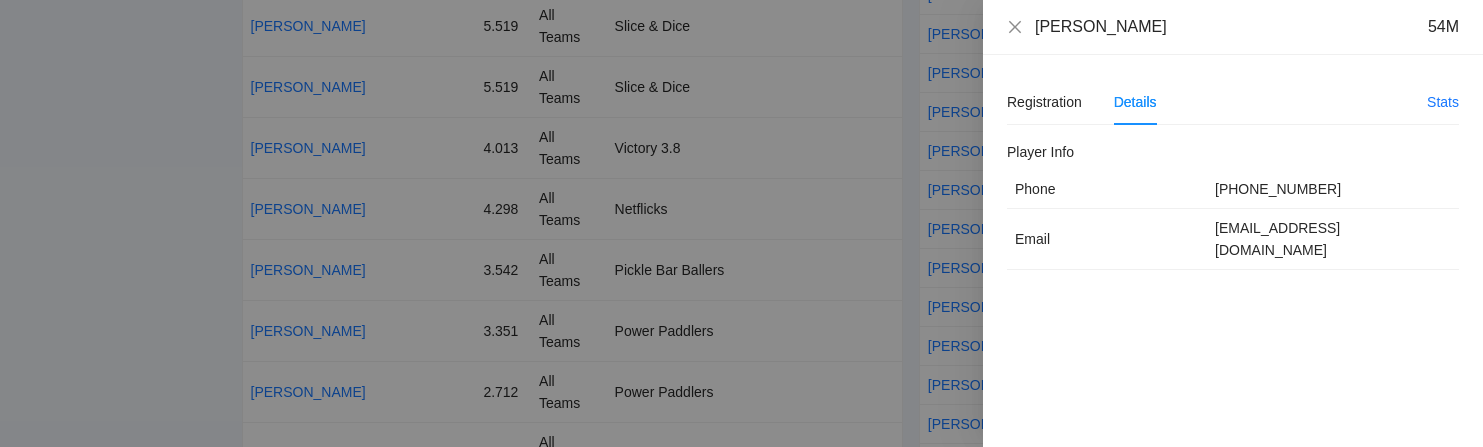 click on "[EMAIL_ADDRESS][DOMAIN_NAME]" at bounding box center [1333, 239] 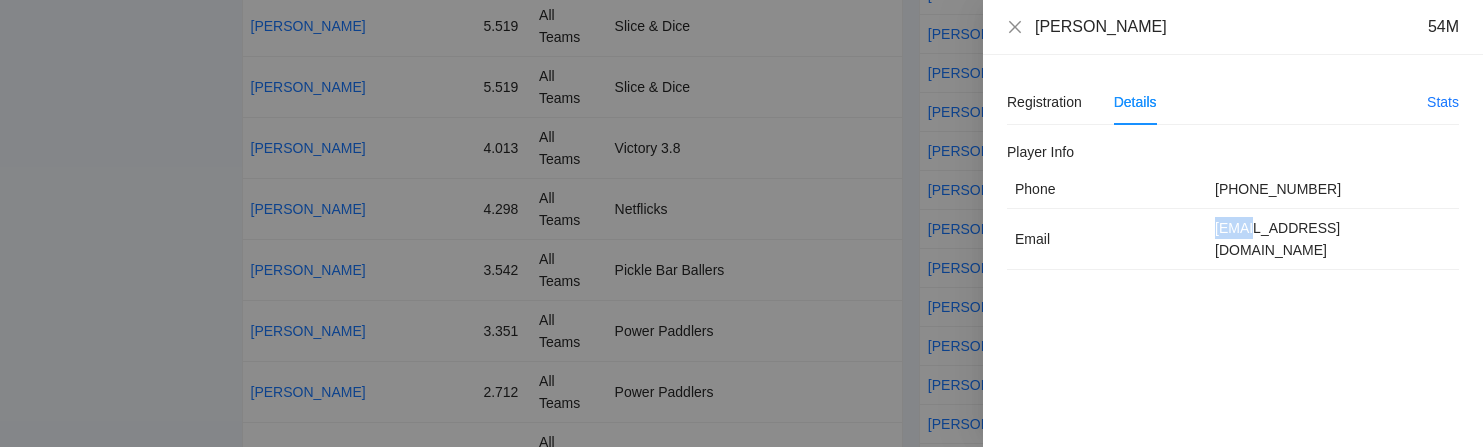 click on "[EMAIL_ADDRESS][DOMAIN_NAME]" at bounding box center [1333, 239] 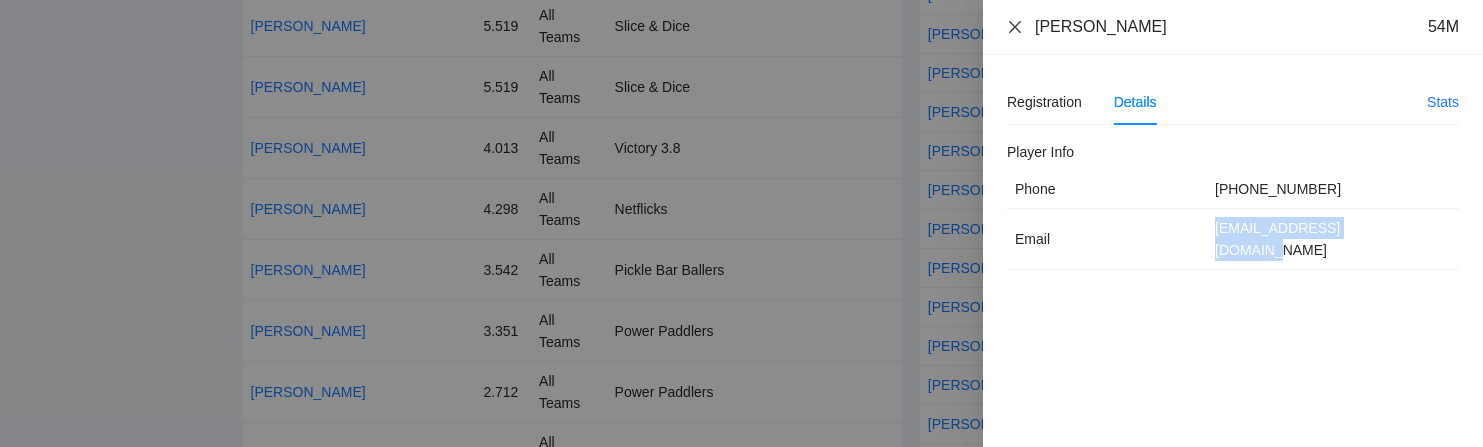 click 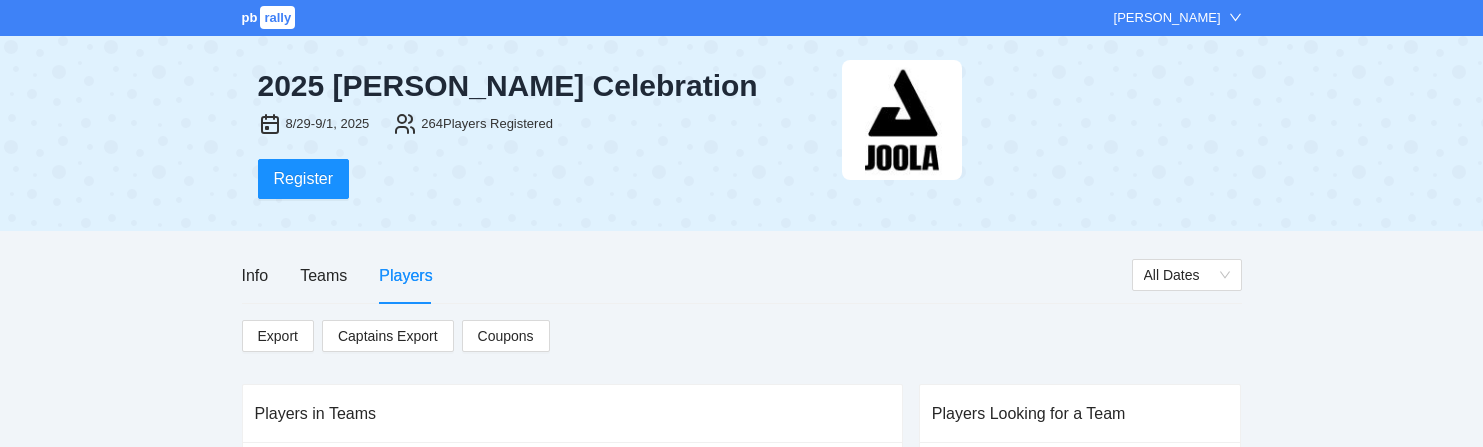 scroll, scrollTop: 1213, scrollLeft: 0, axis: vertical 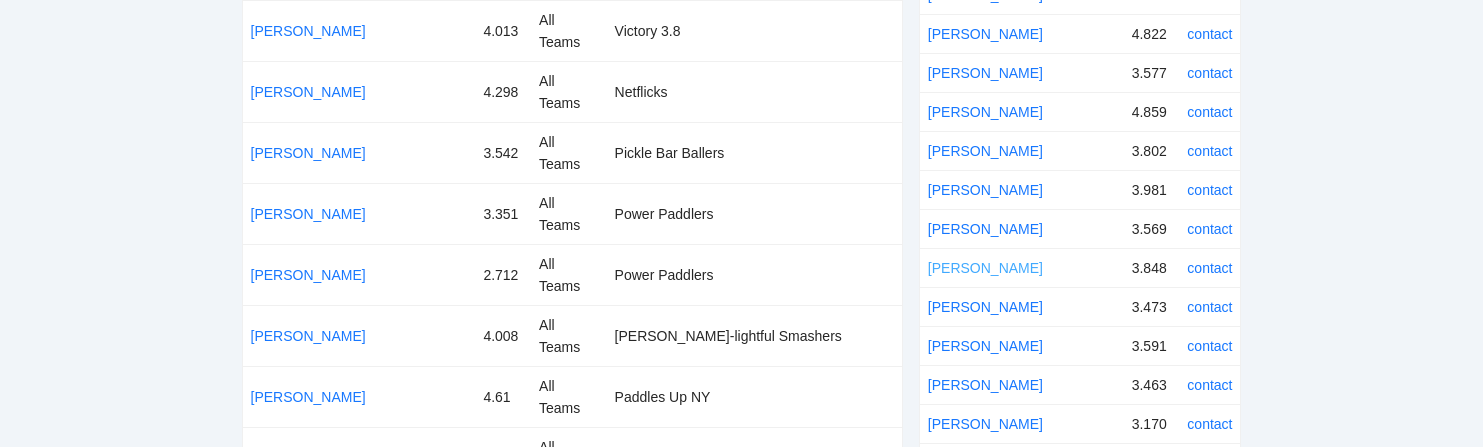 click on "[PERSON_NAME]" at bounding box center [985, 268] 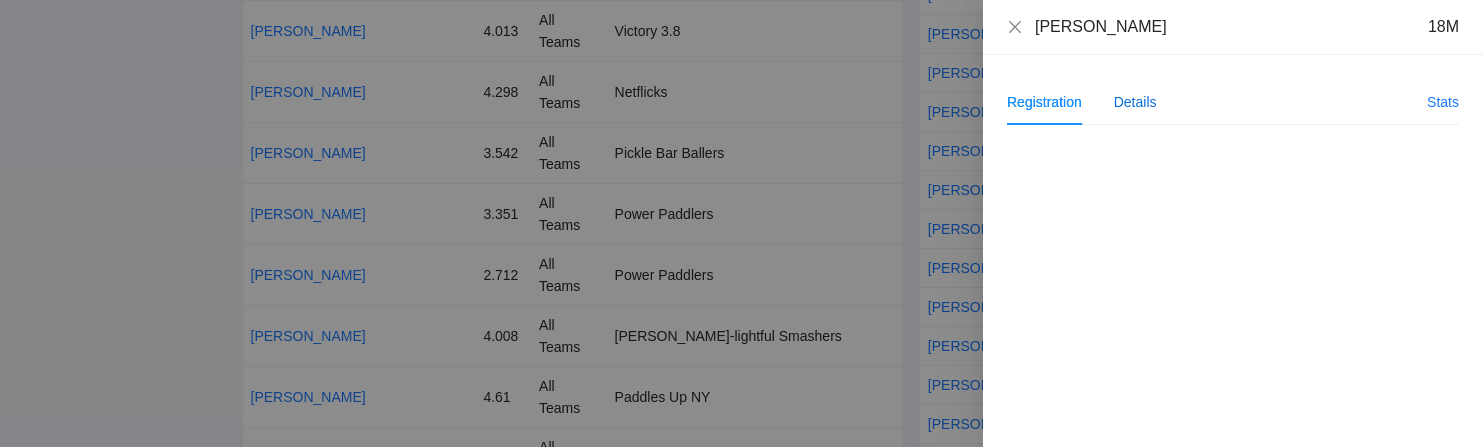 click on "Details" at bounding box center [1135, 102] 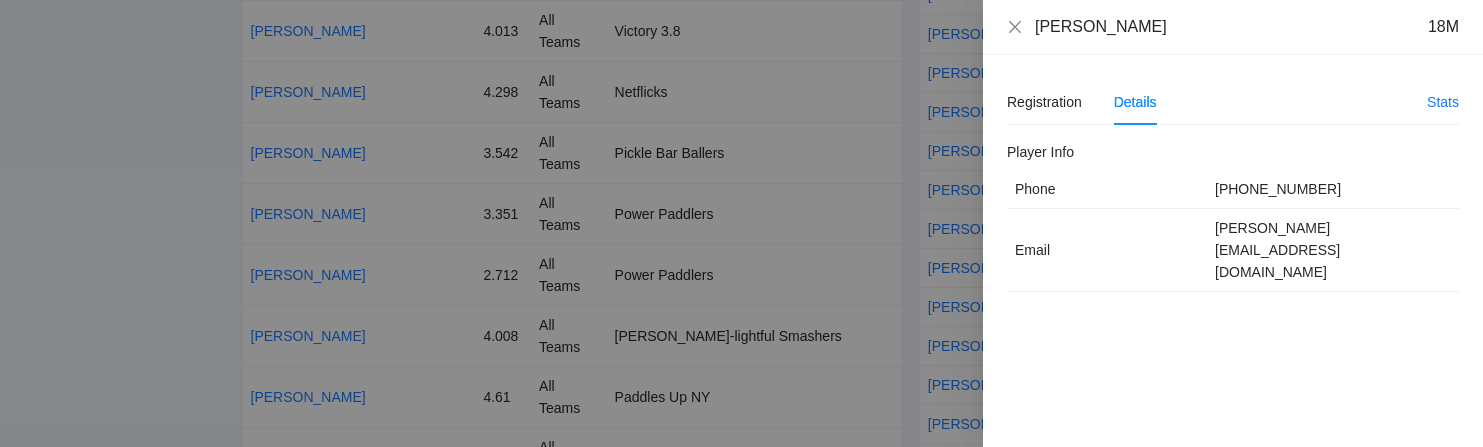 click on "[PERSON_NAME][EMAIL_ADDRESS][DOMAIN_NAME]" at bounding box center (1333, 250) 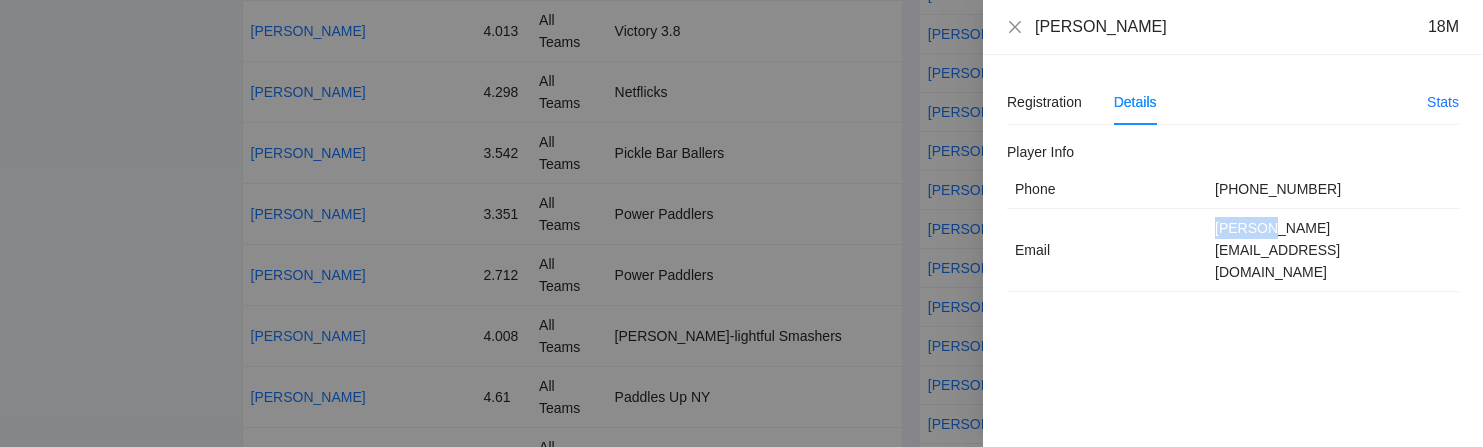 click on "[PERSON_NAME][EMAIL_ADDRESS][DOMAIN_NAME]" at bounding box center [1333, 250] 